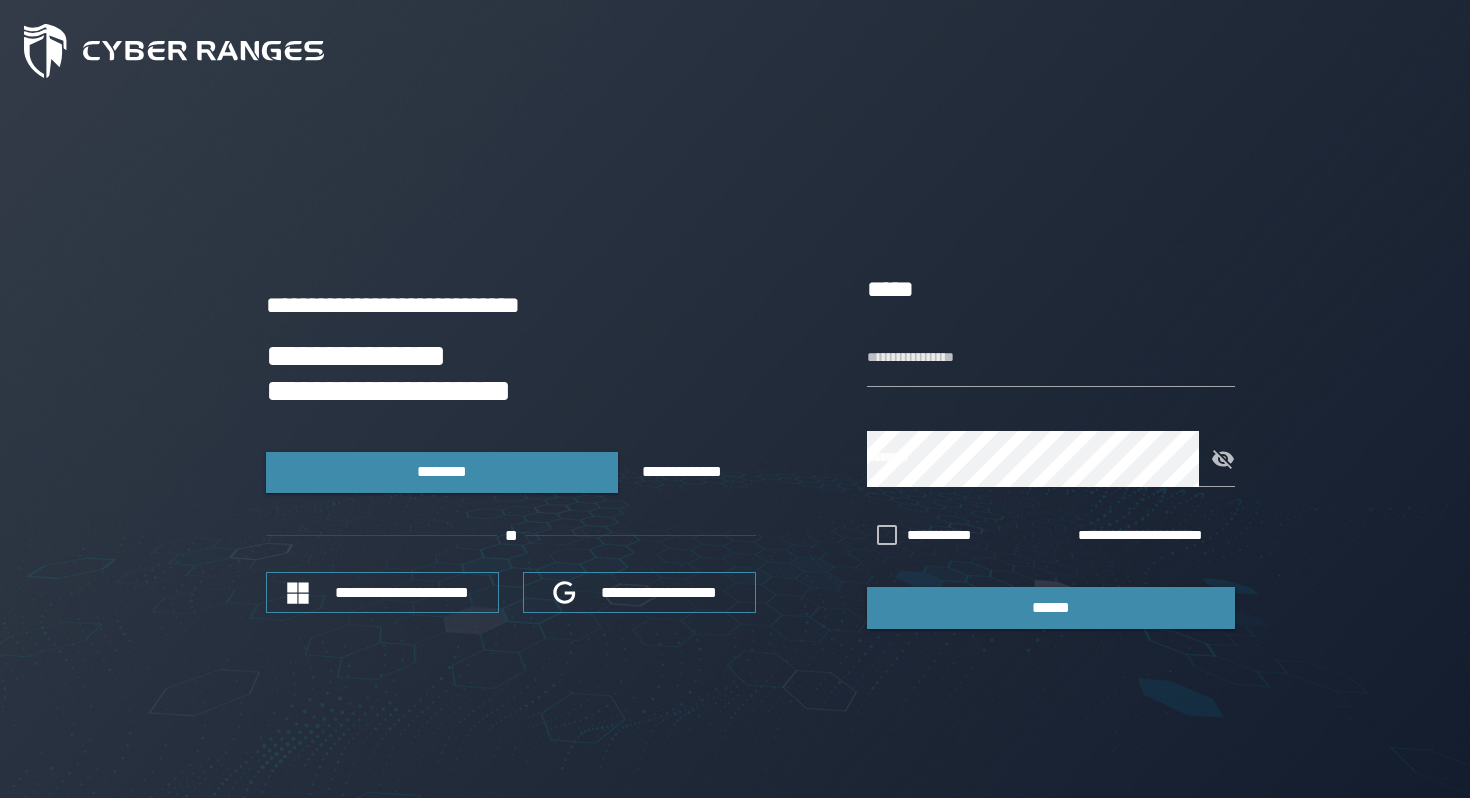 scroll, scrollTop: 0, scrollLeft: 0, axis: both 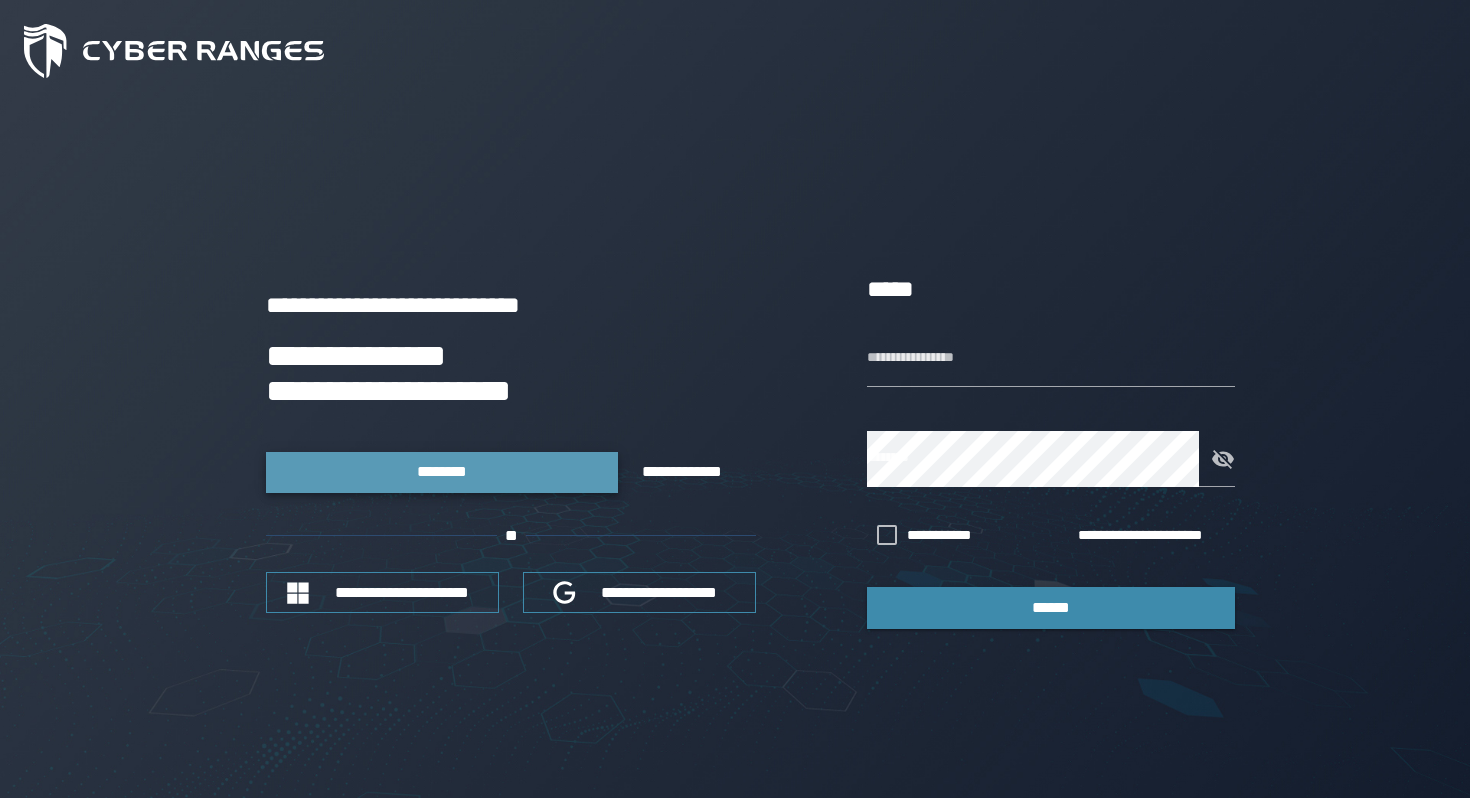 click on "********" at bounding box center (442, 472) 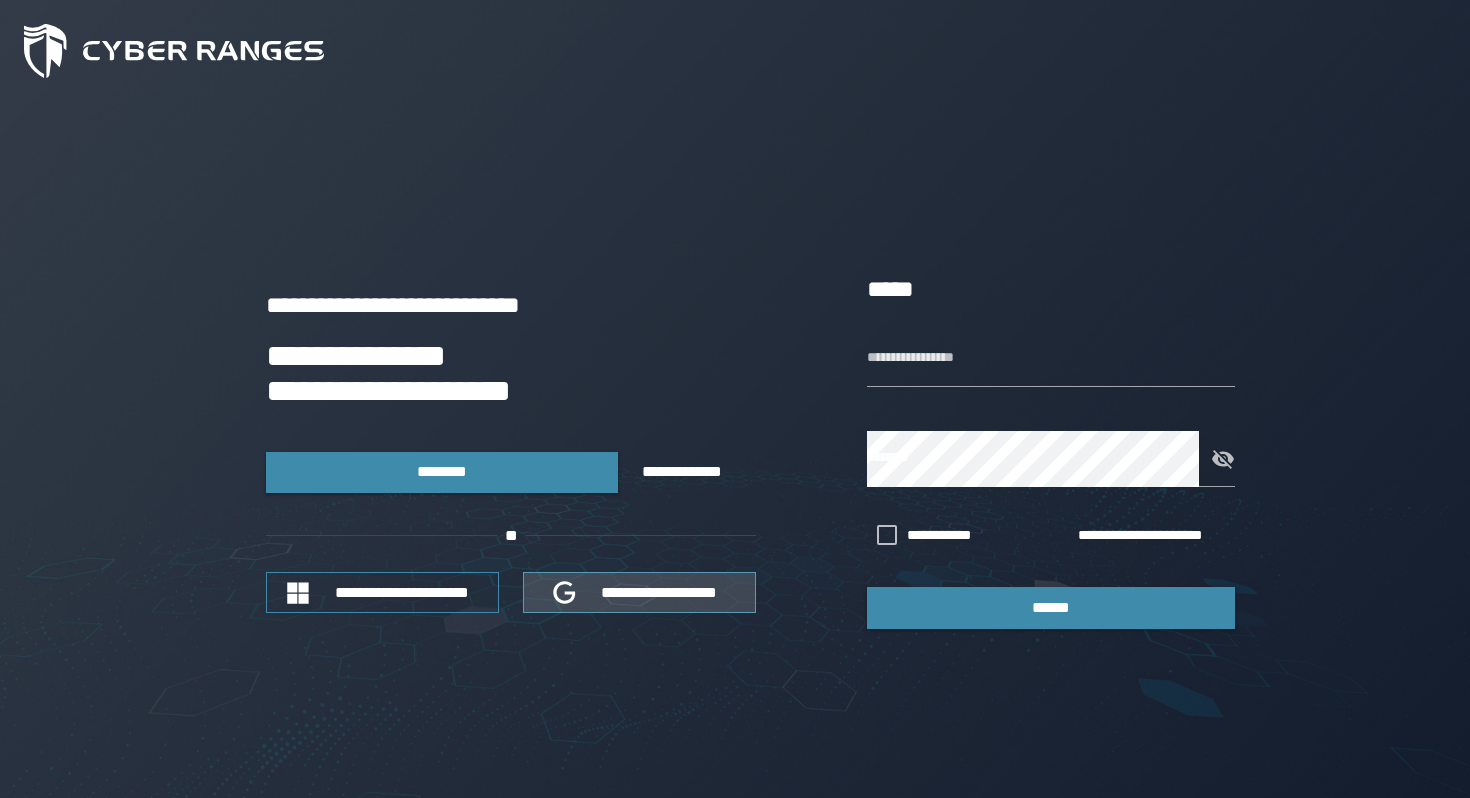 click on "**********" at bounding box center [660, 592] 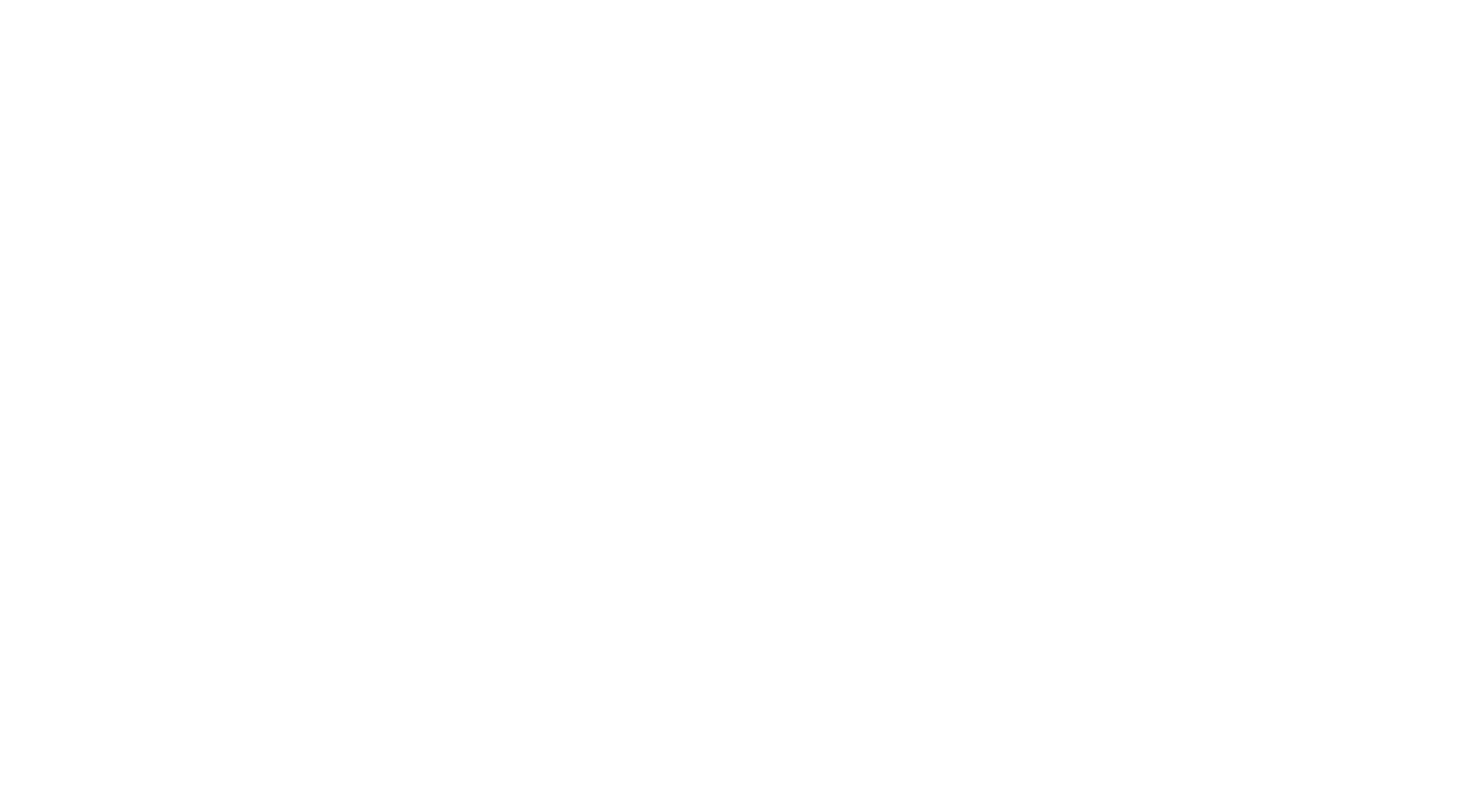scroll, scrollTop: 0, scrollLeft: 0, axis: both 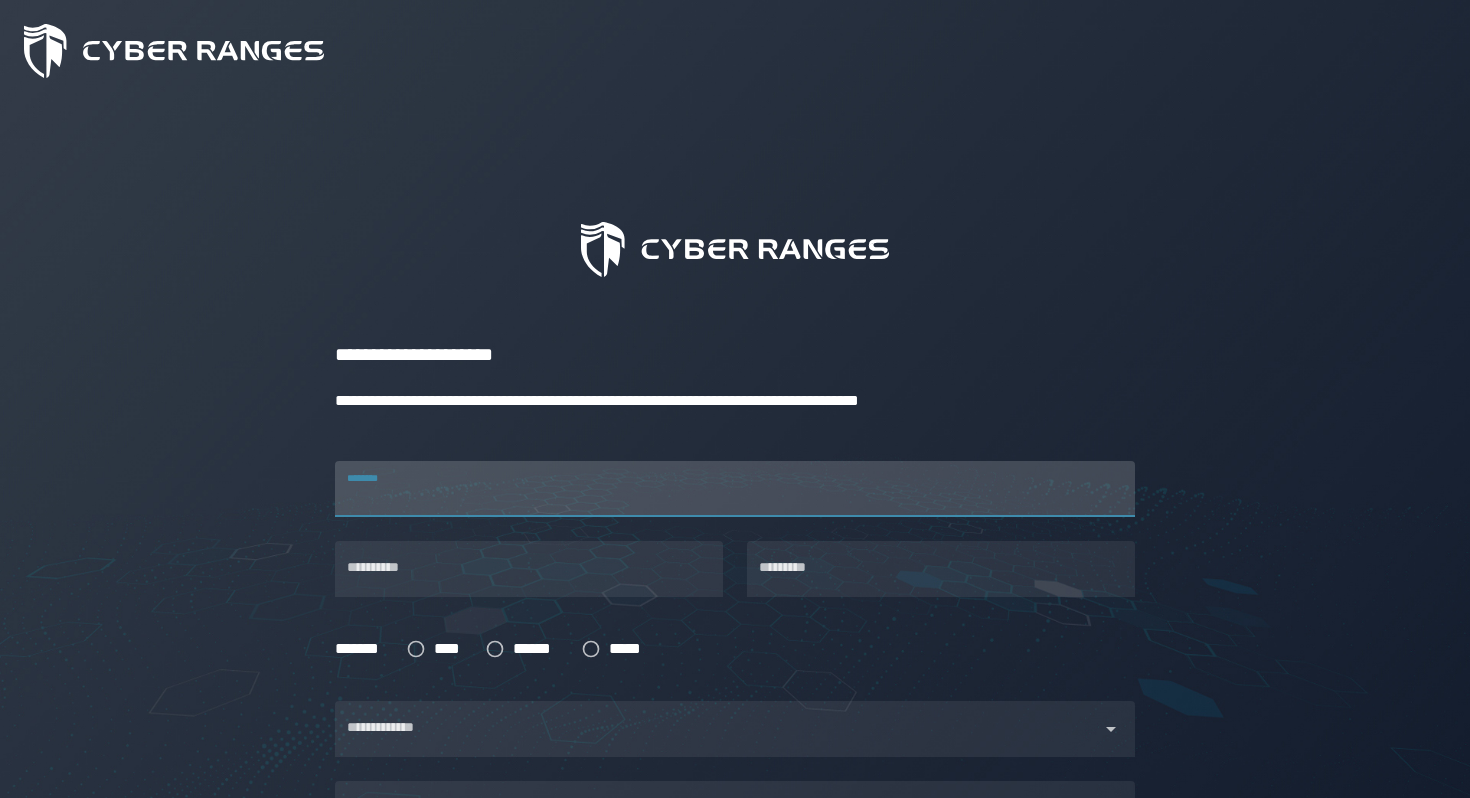 click on "********" at bounding box center [735, 489] 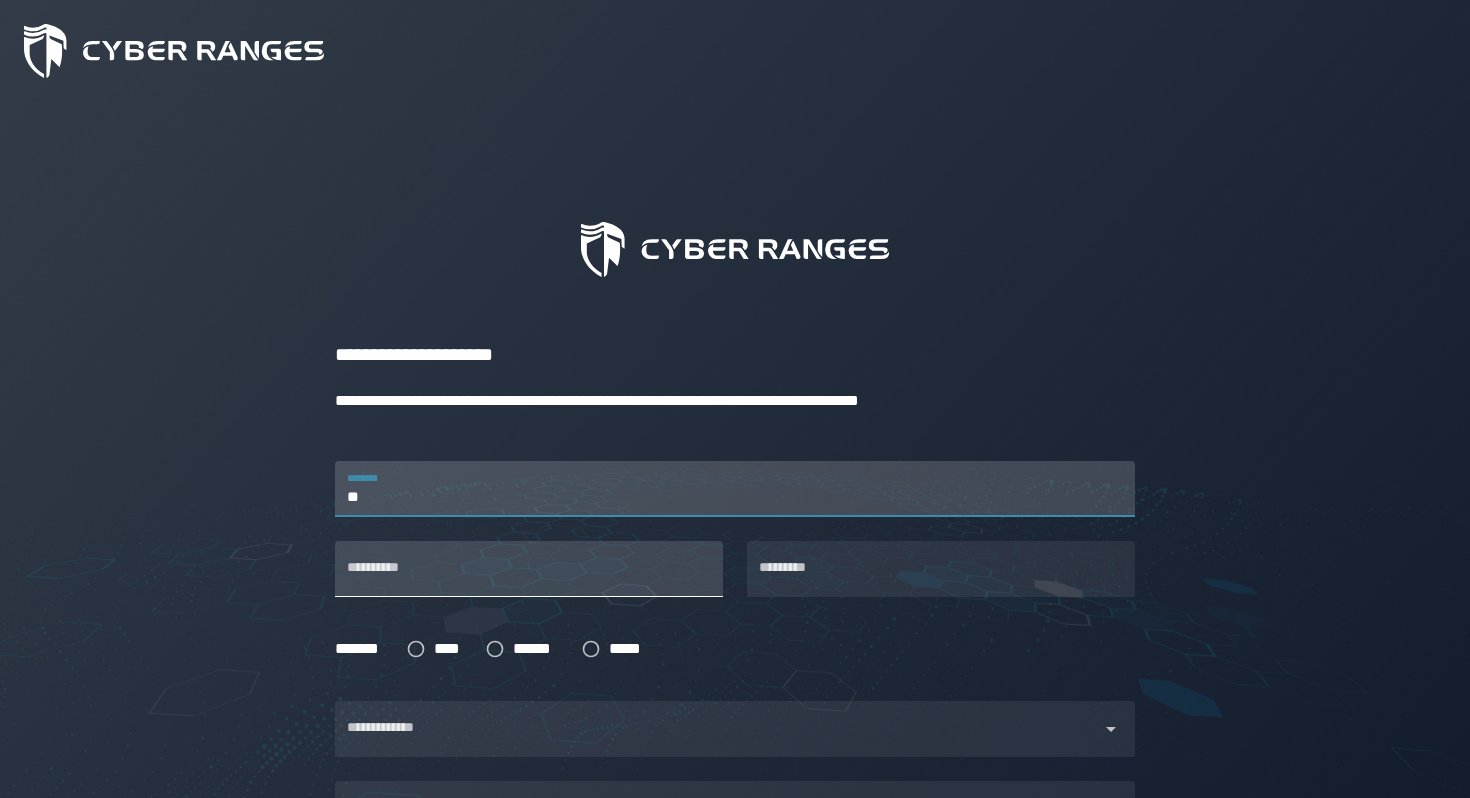 type on "*" 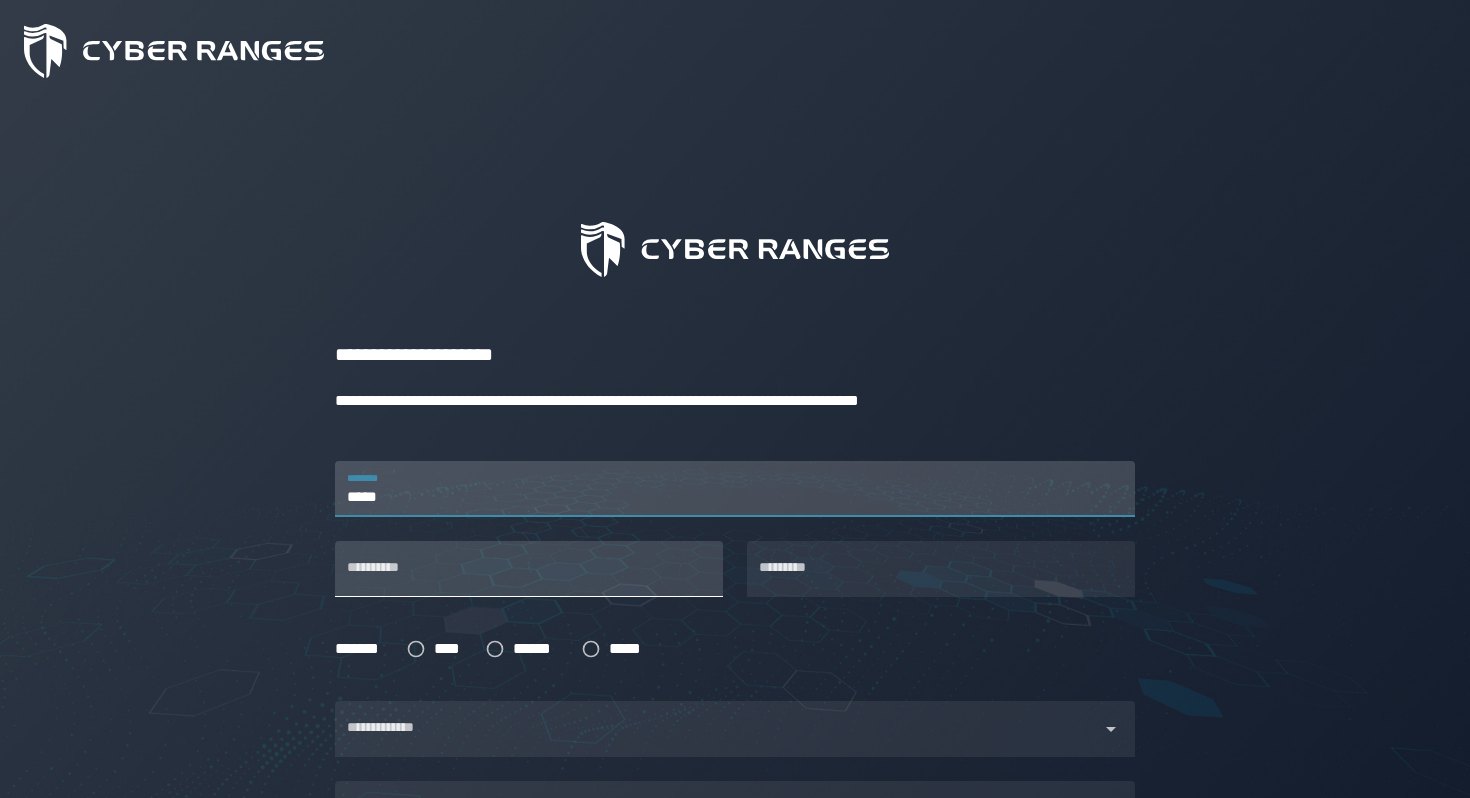 type on "*****" 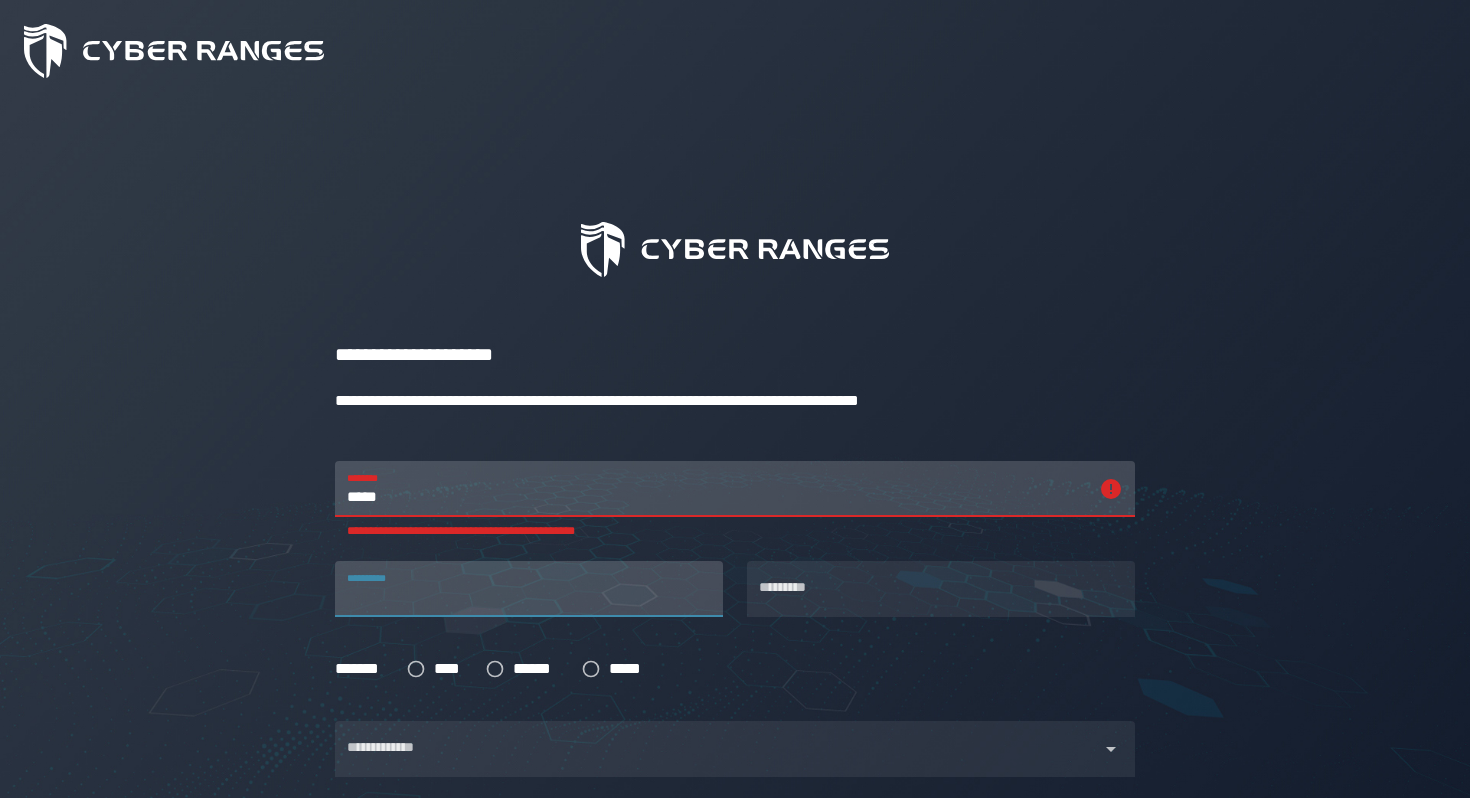 type on "*****" 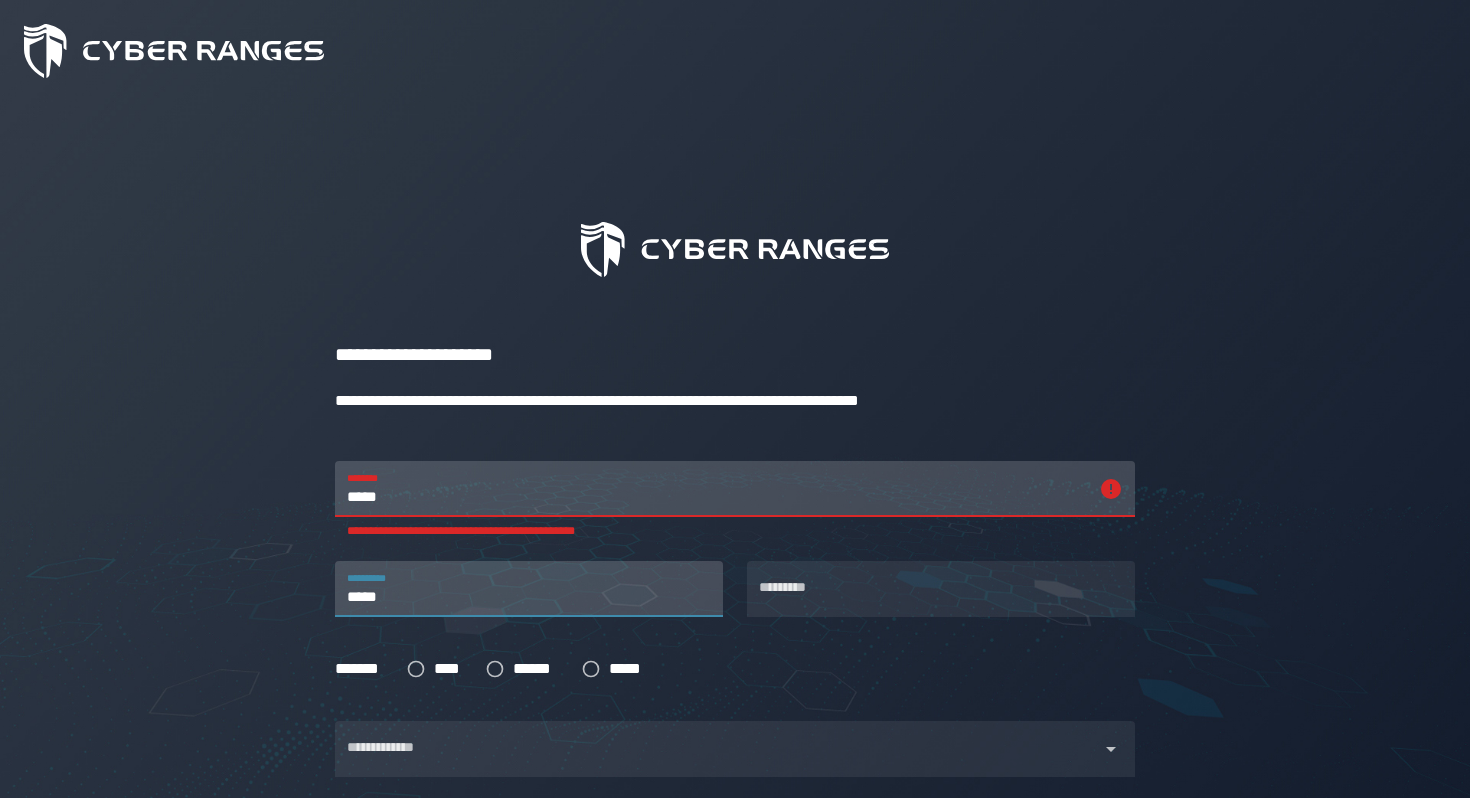 type on "*********" 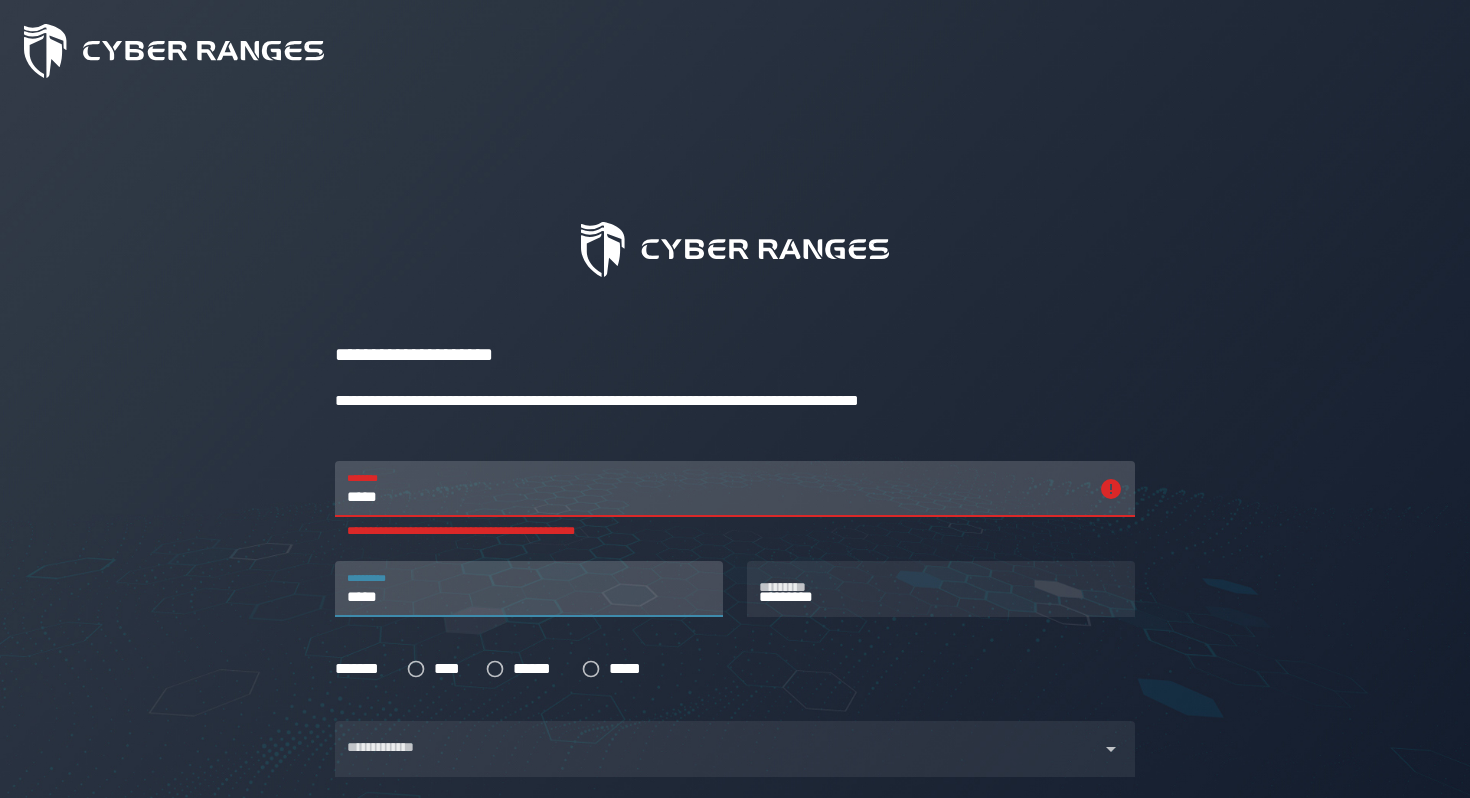 type on "*****" 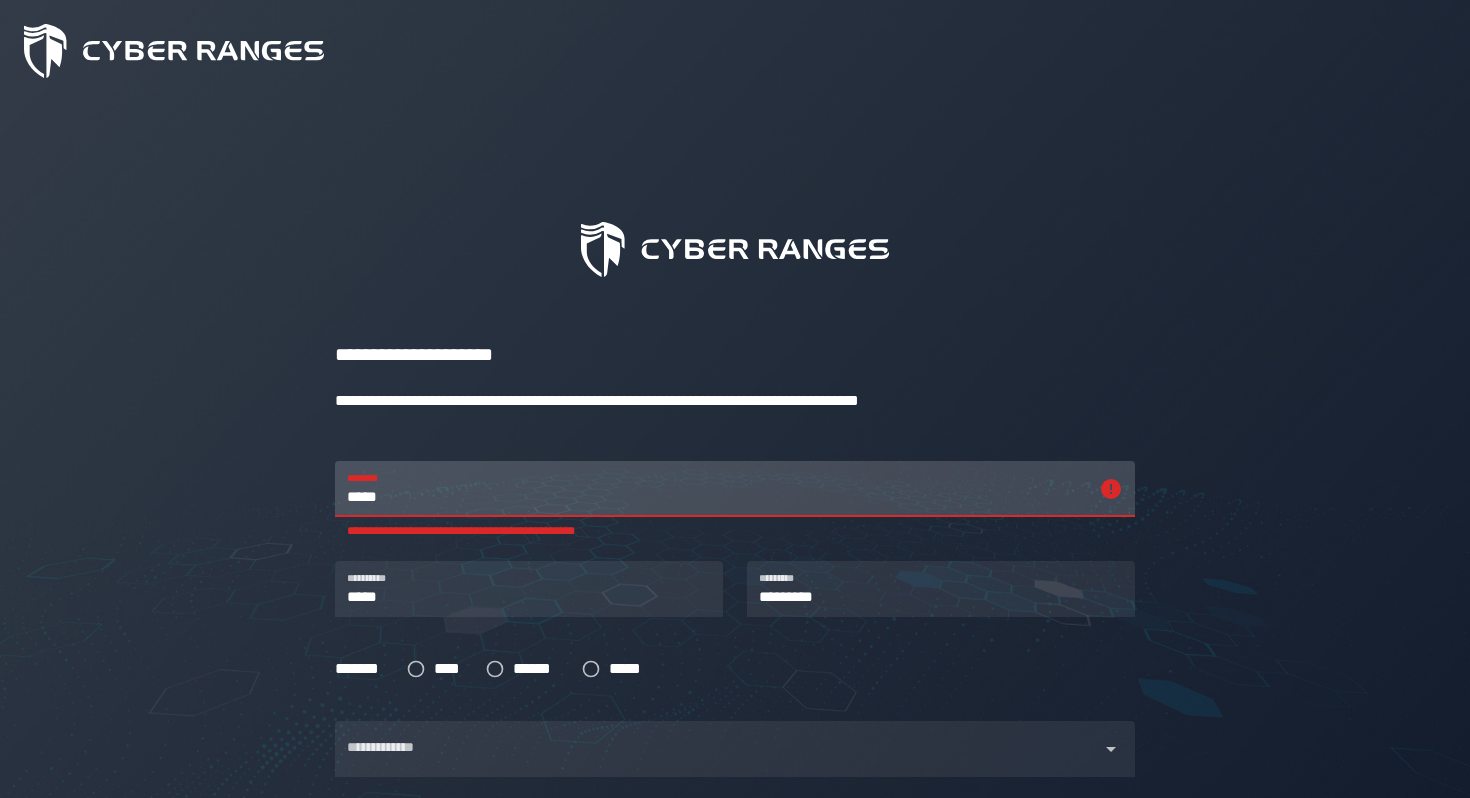 type on "*****" 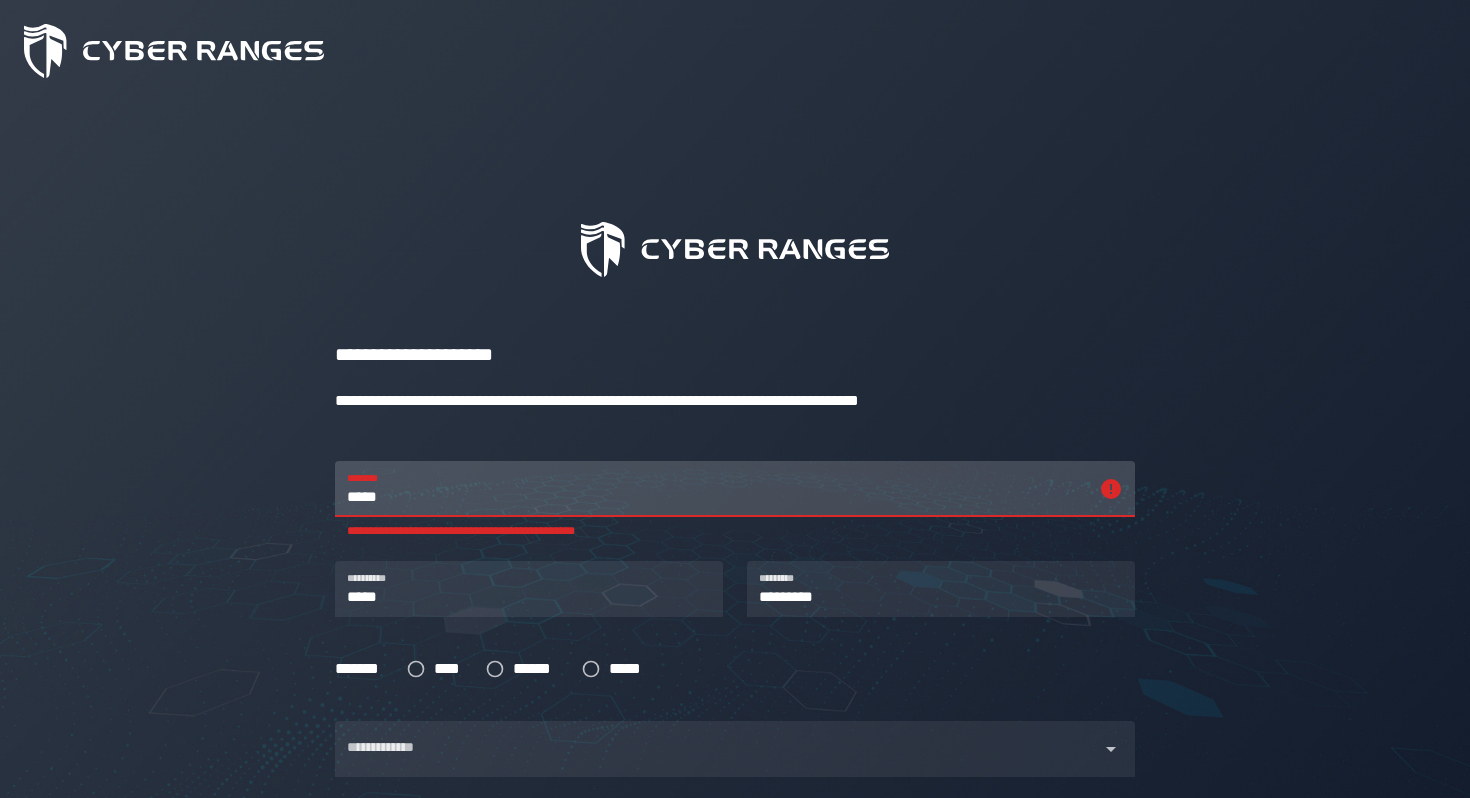 type 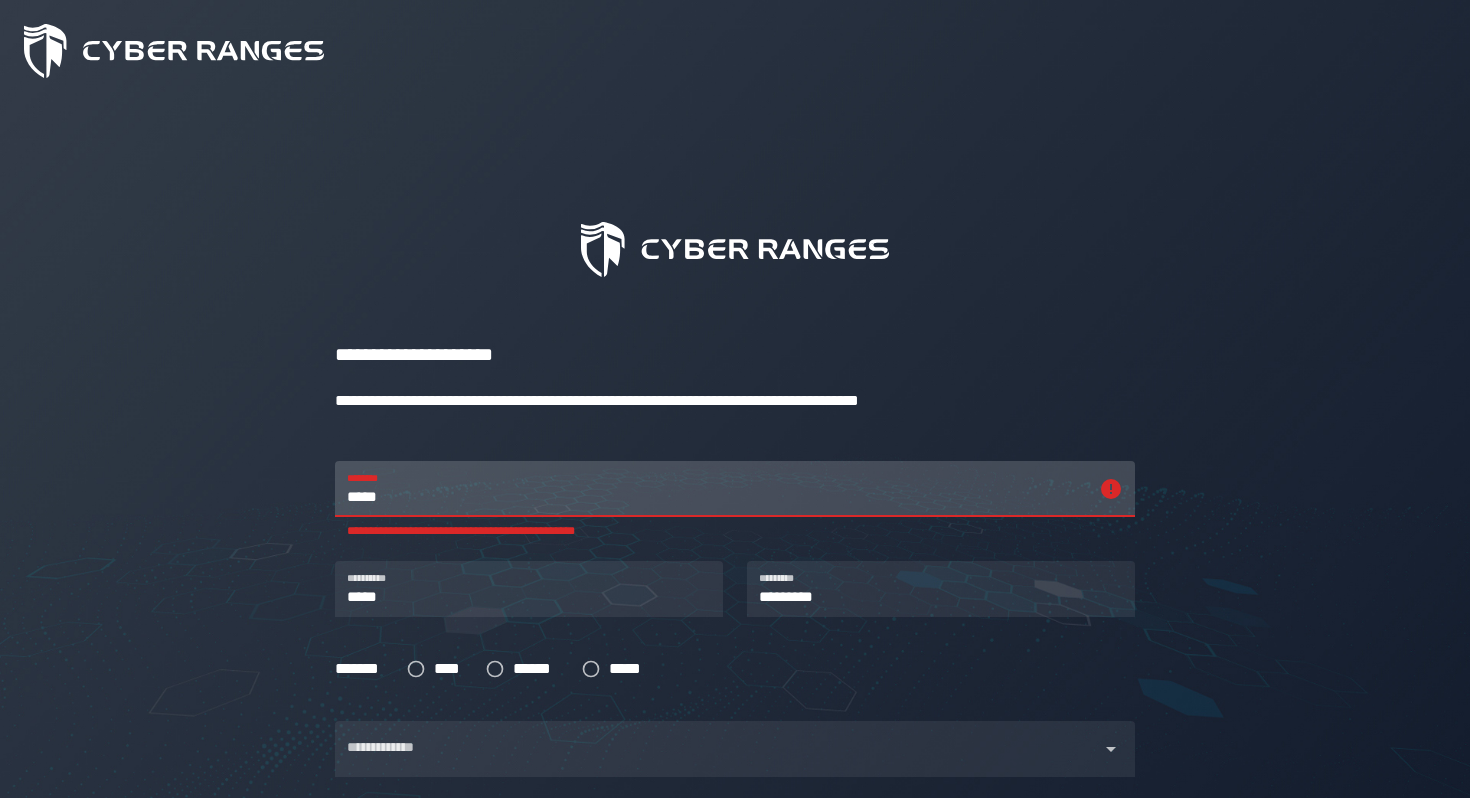 click on "*****" at bounding box center (717, 489) 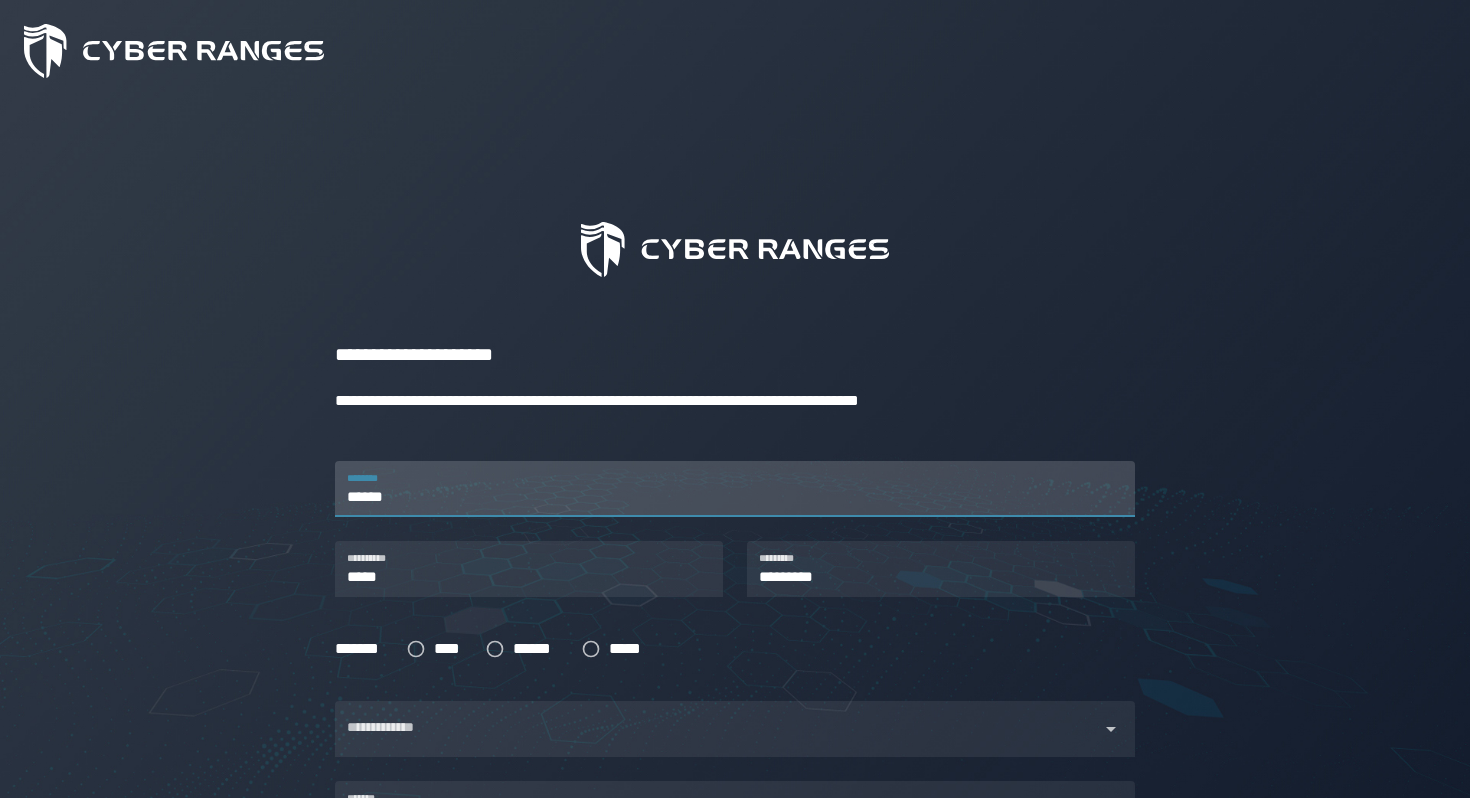 type on "******" 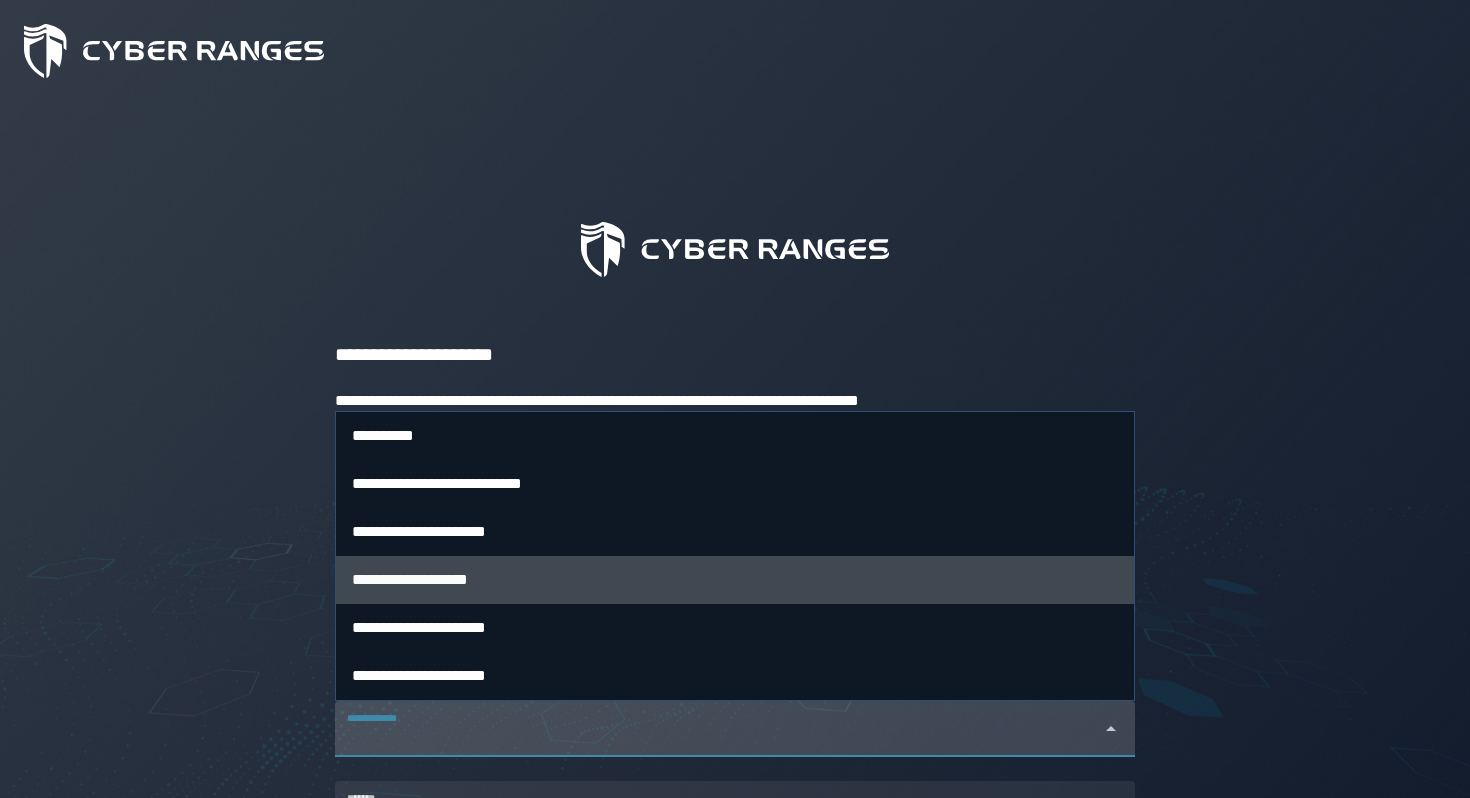 click on "[NUMBER] [STREET] [CITY] [STATE] [ZIP]" 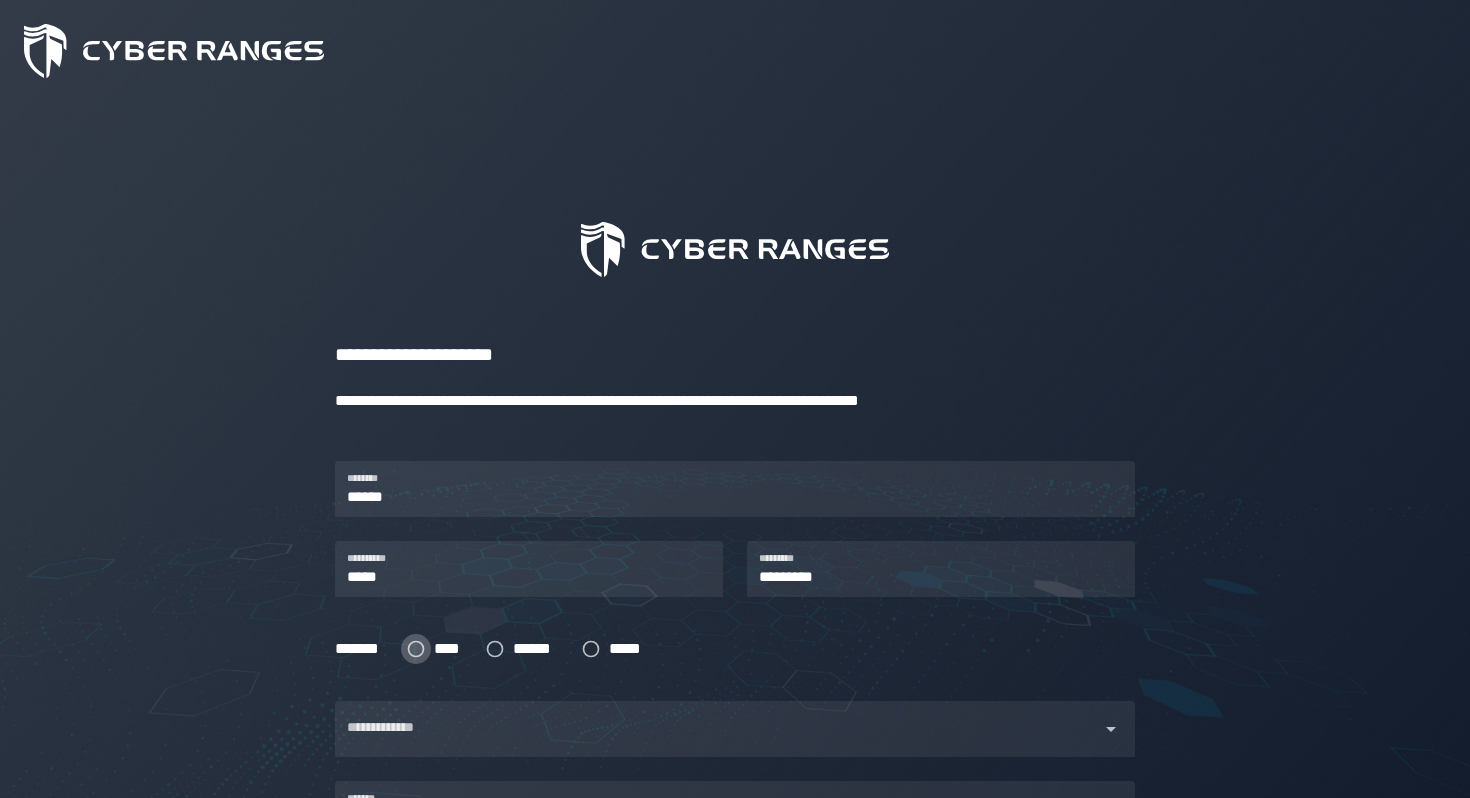 click 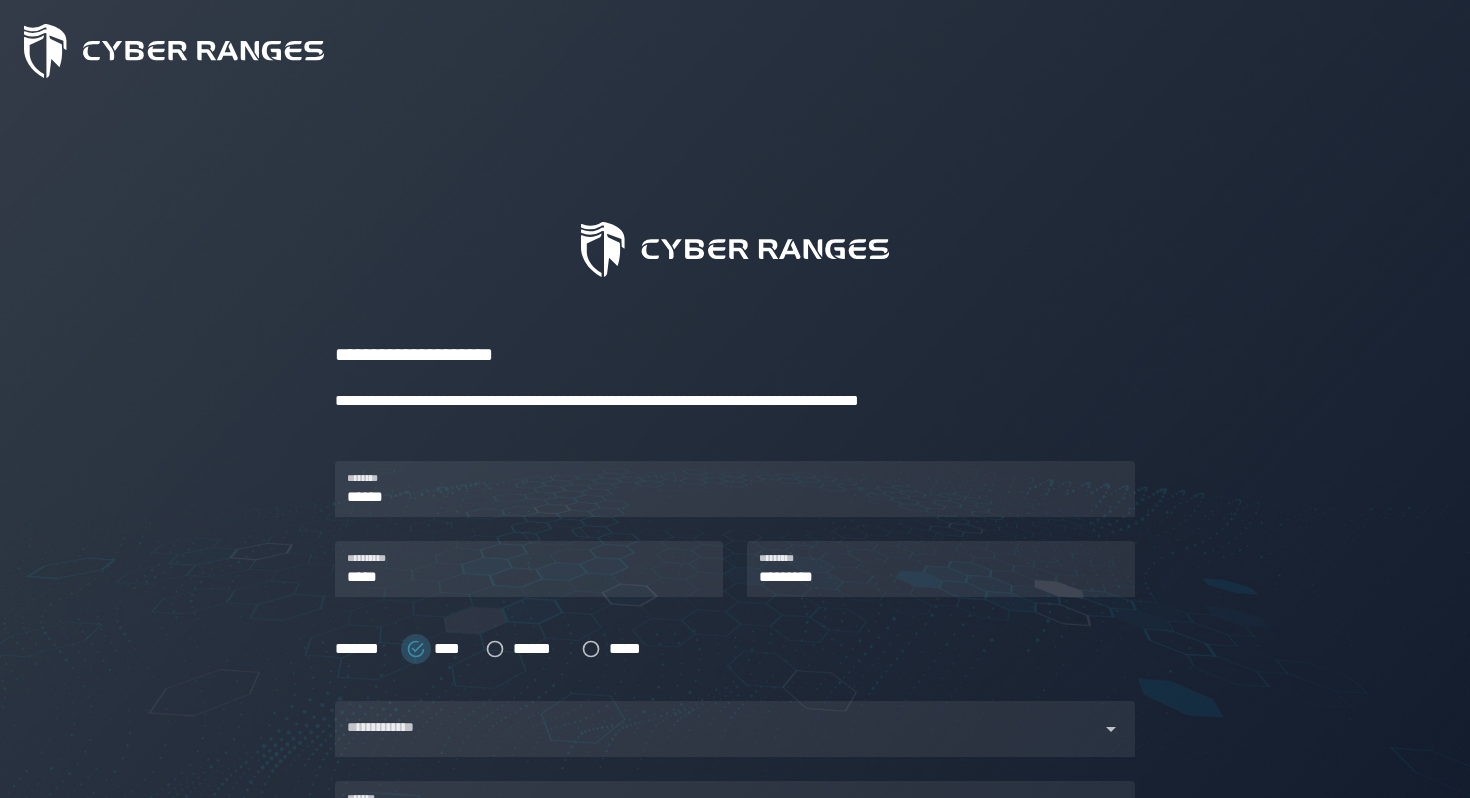 scroll, scrollTop: 250, scrollLeft: 0, axis: vertical 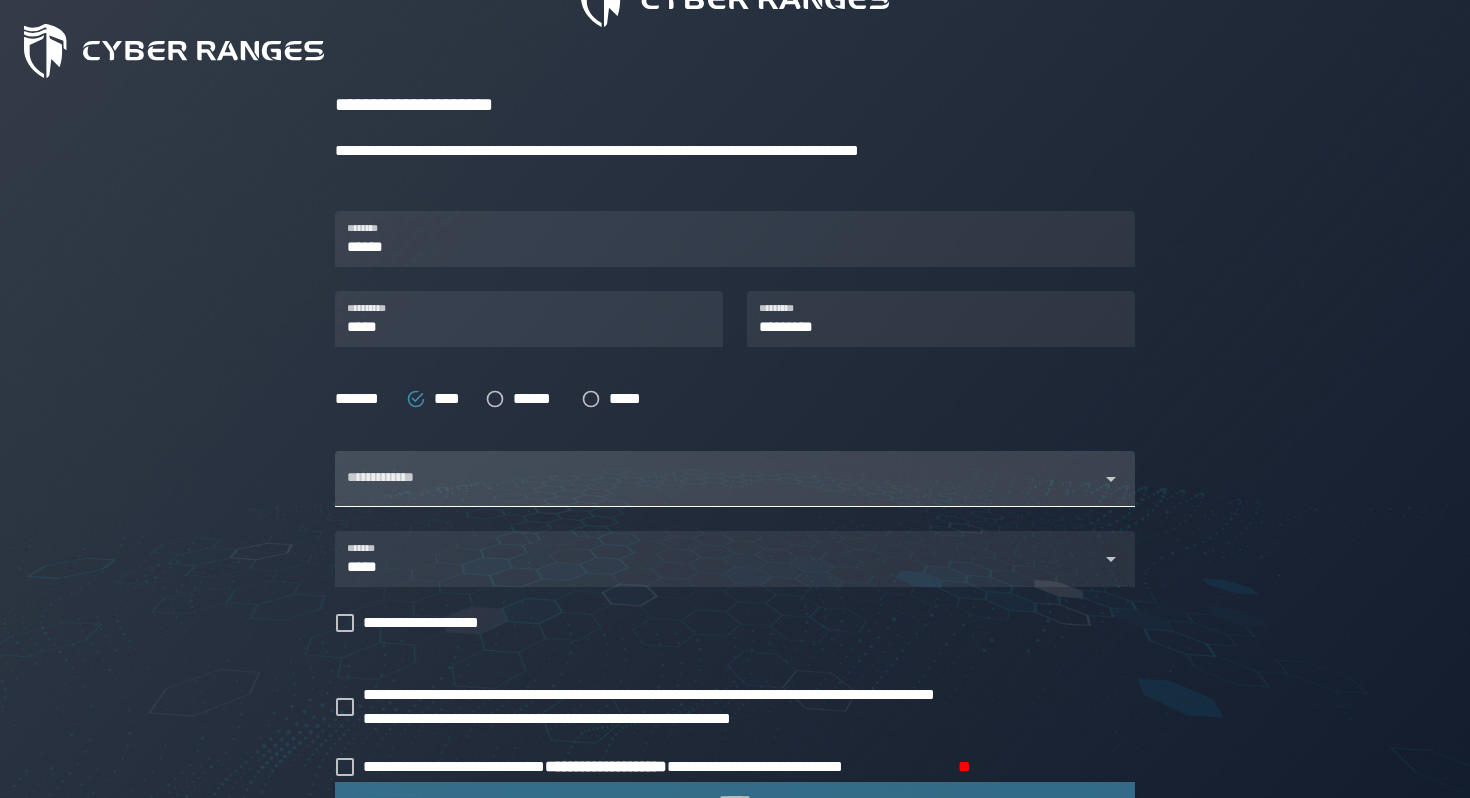 click on "**********" at bounding box center (717, 479) 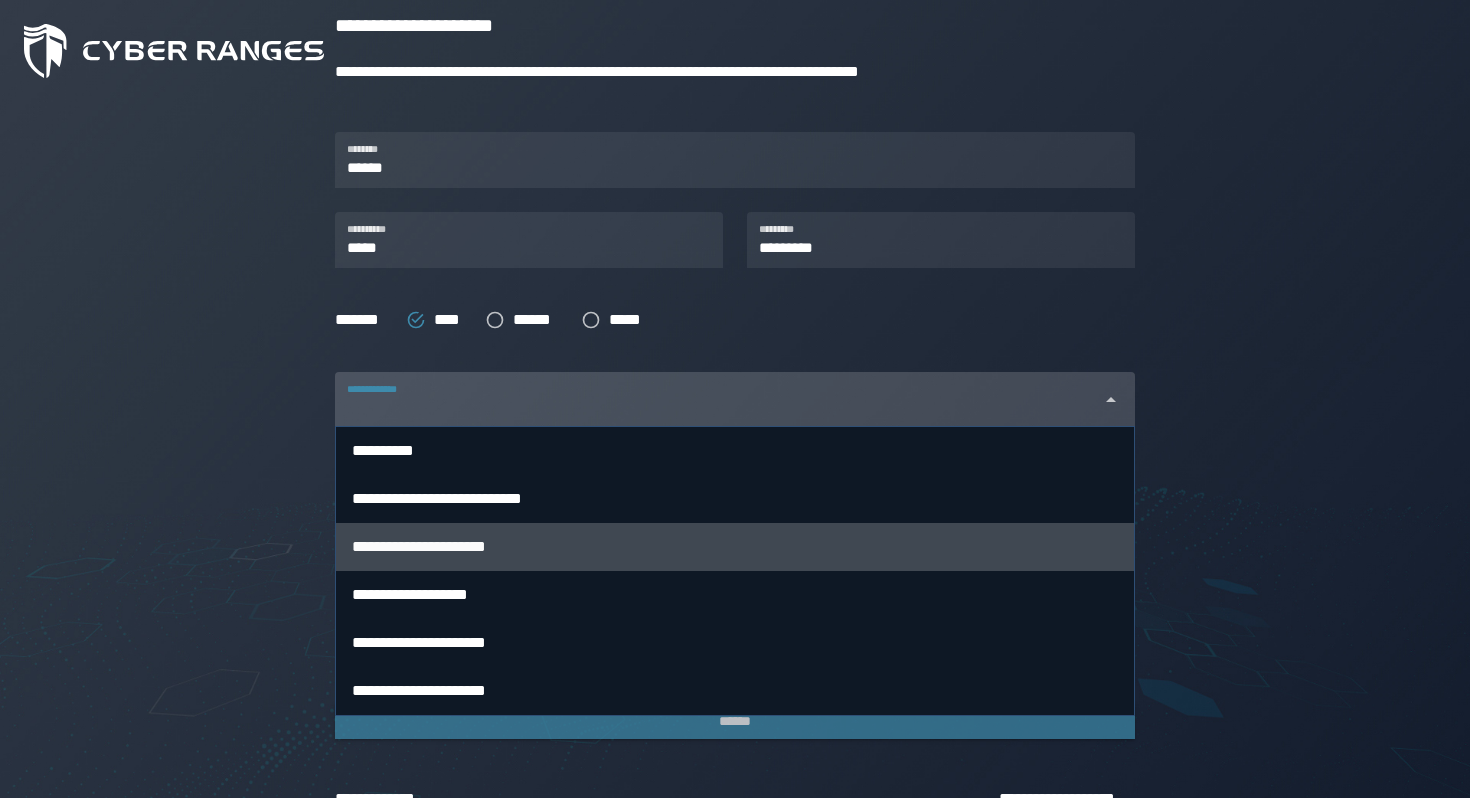 scroll, scrollTop: 335, scrollLeft: 0, axis: vertical 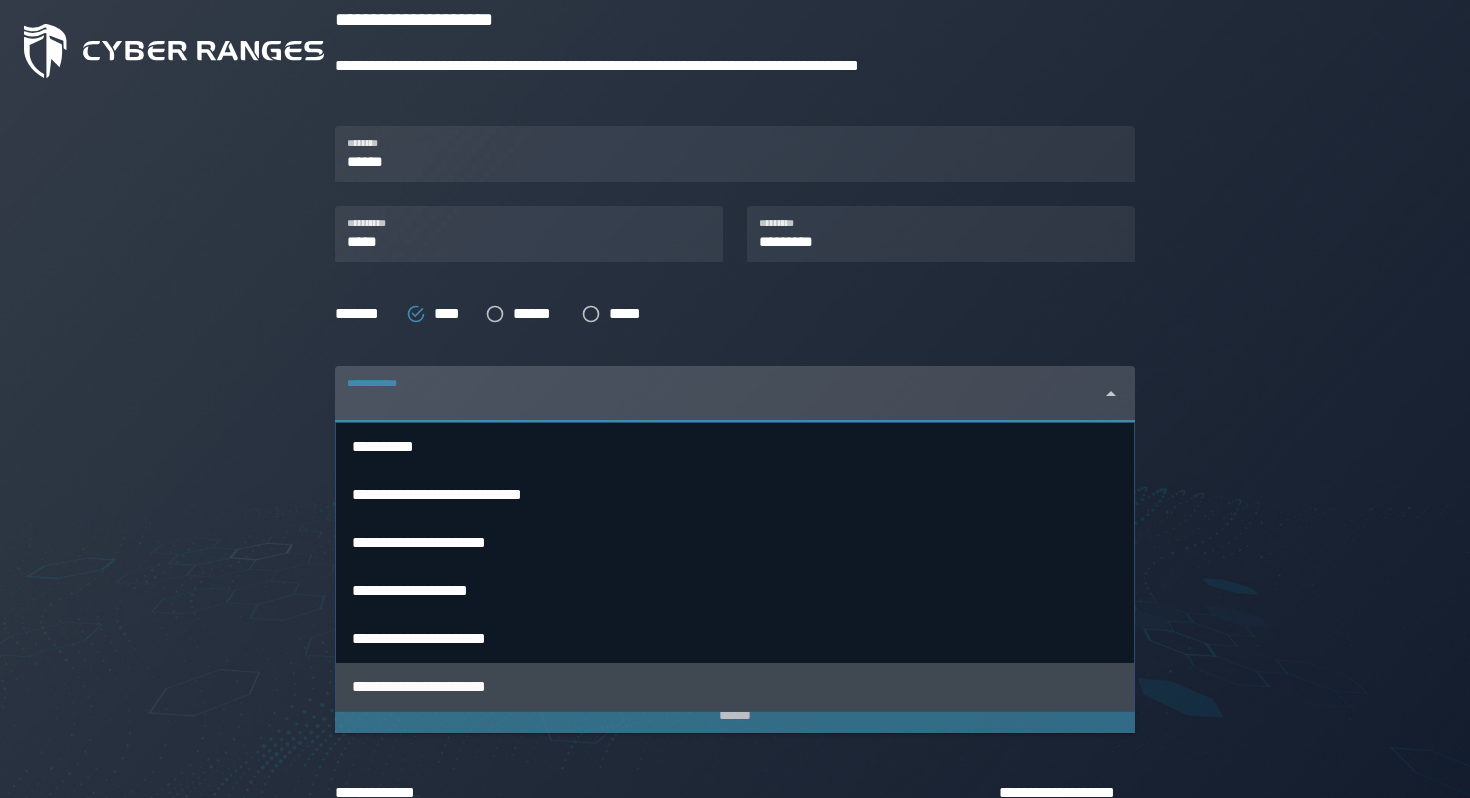 click on "**********" at bounding box center (735, 687) 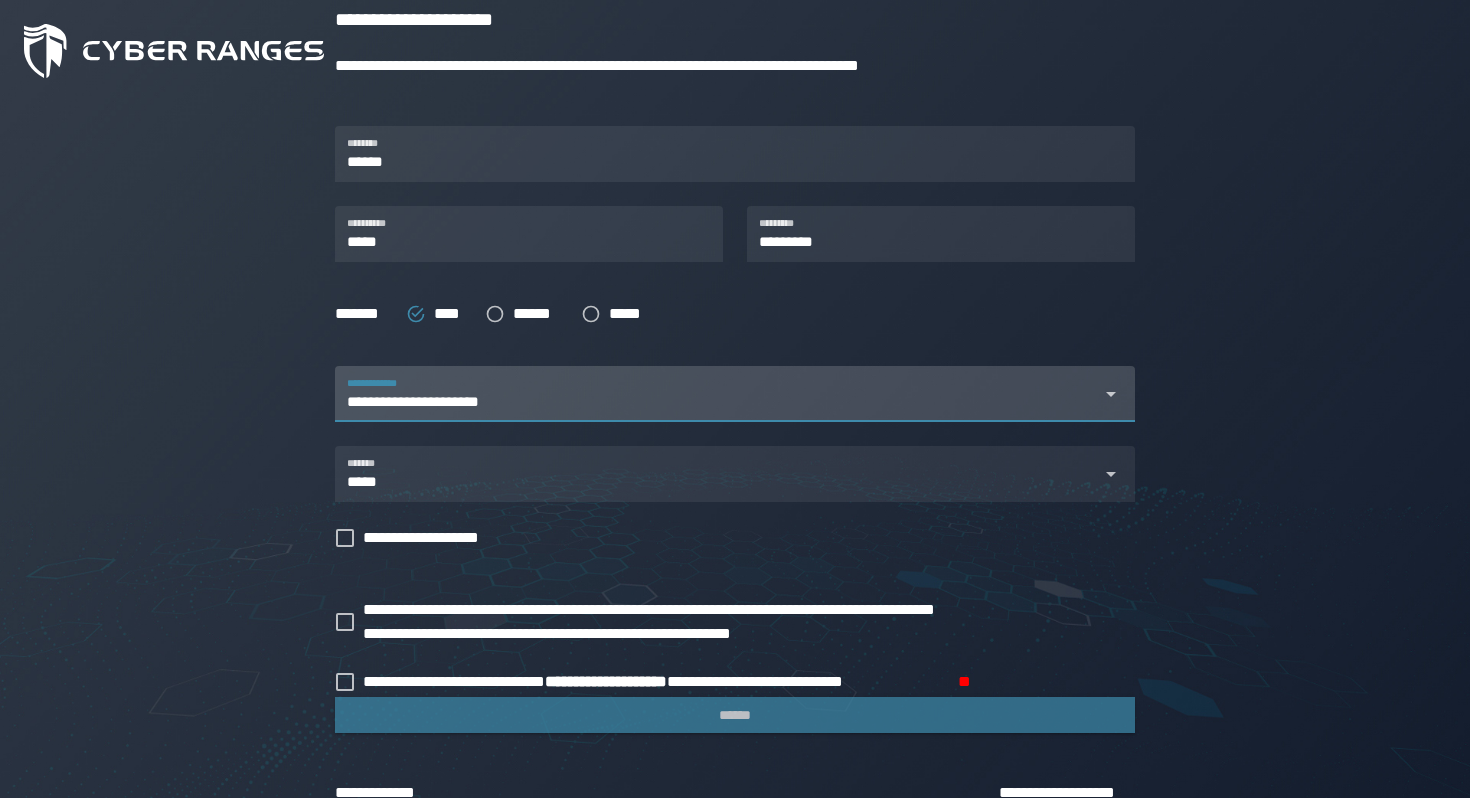 click on "[FIRST] [LAST]" at bounding box center [717, 406] 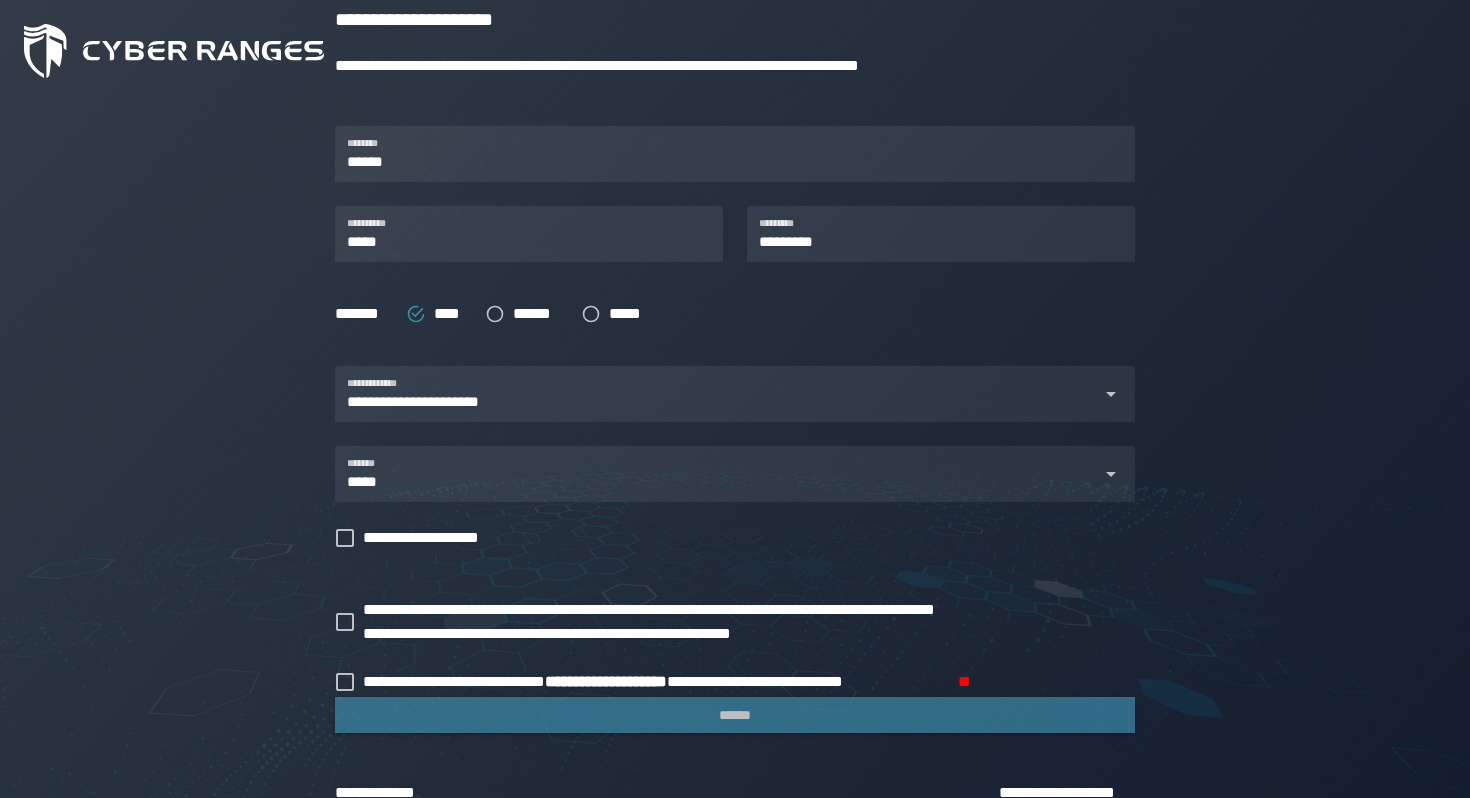 click on "[NUMBER] [STREET] [CITY] [STATE] [ZIP]" 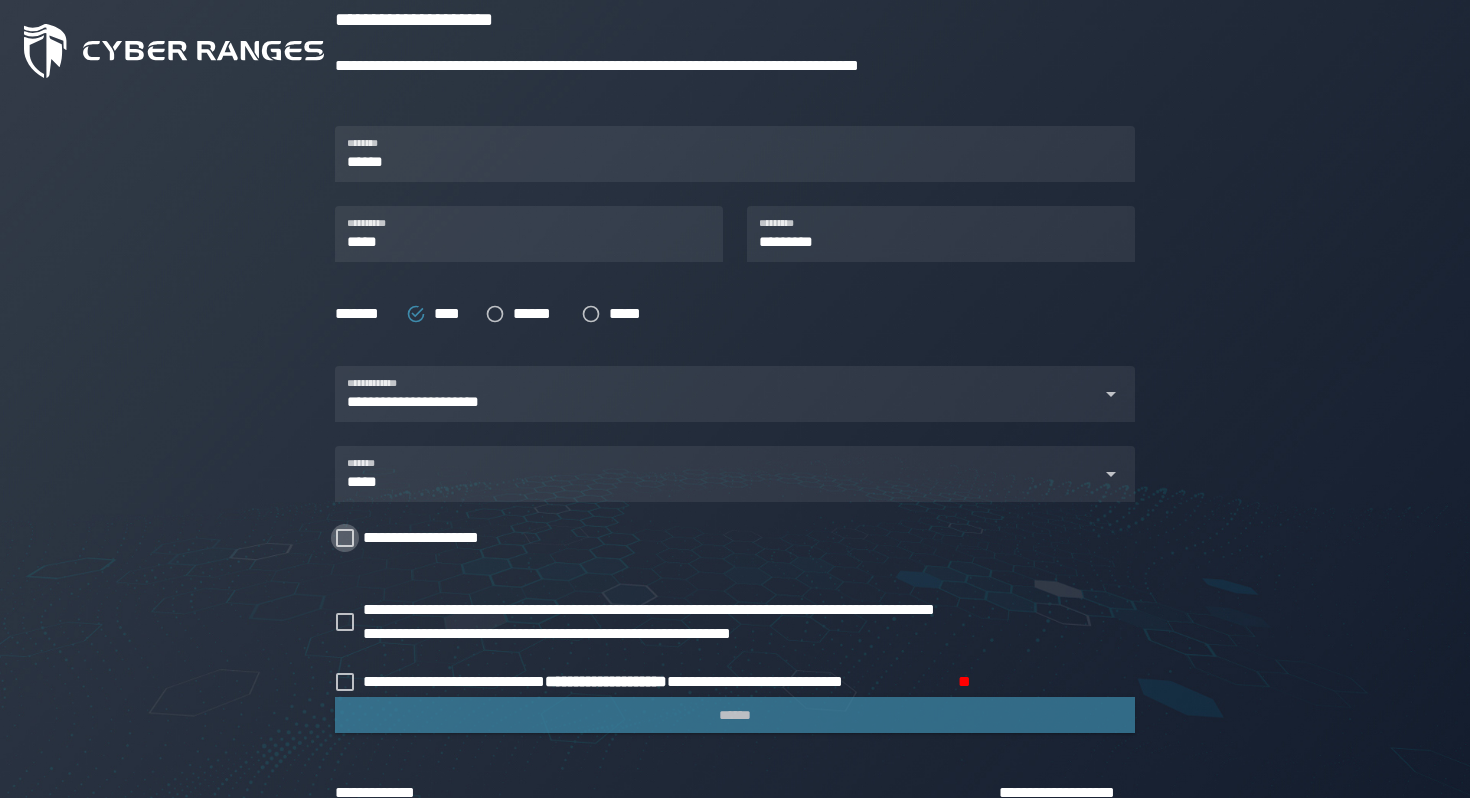 click 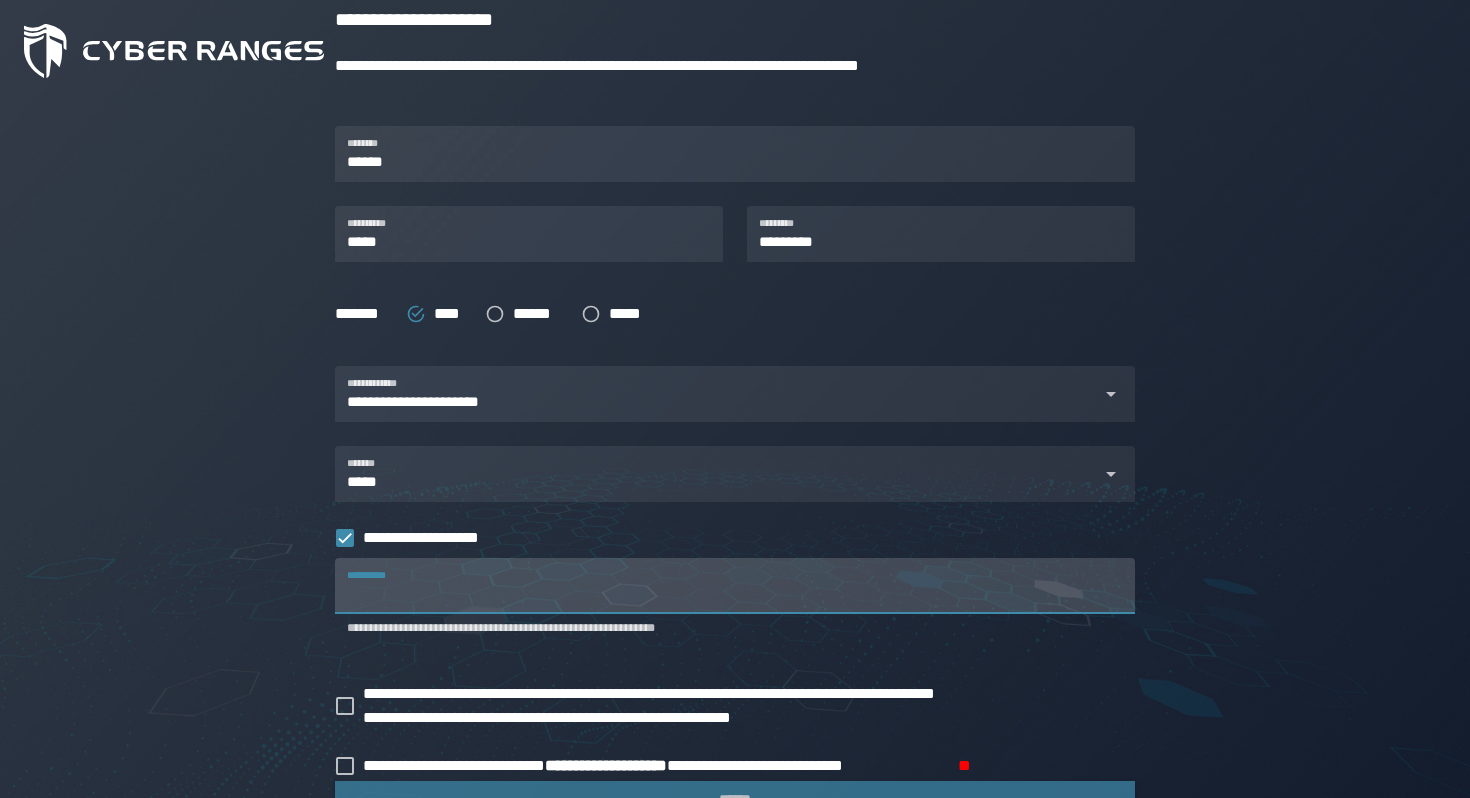 click on "**********" at bounding box center (735, 586) 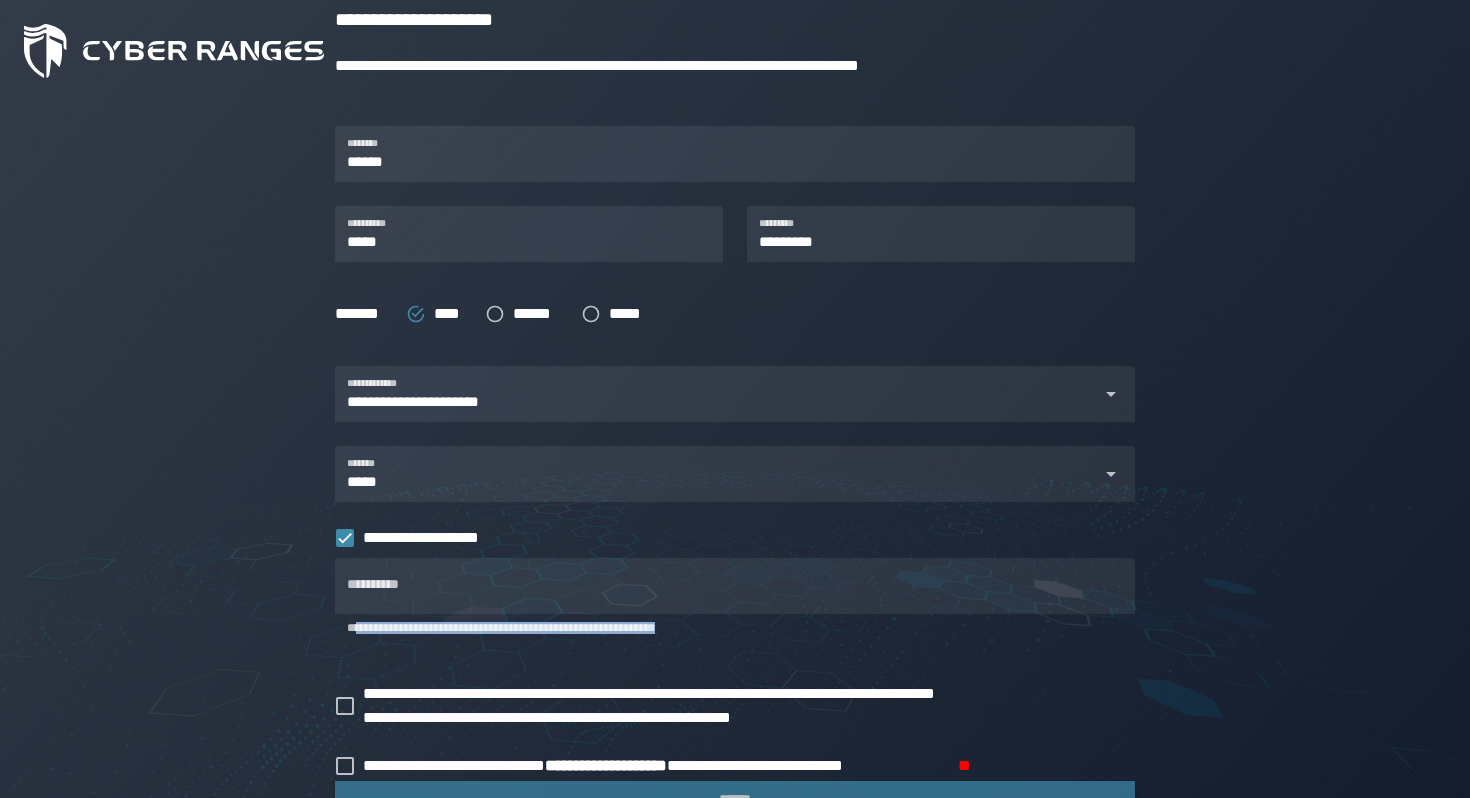 drag, startPoint x: 359, startPoint y: 622, endPoint x: 799, endPoint y: 636, distance: 440.22266 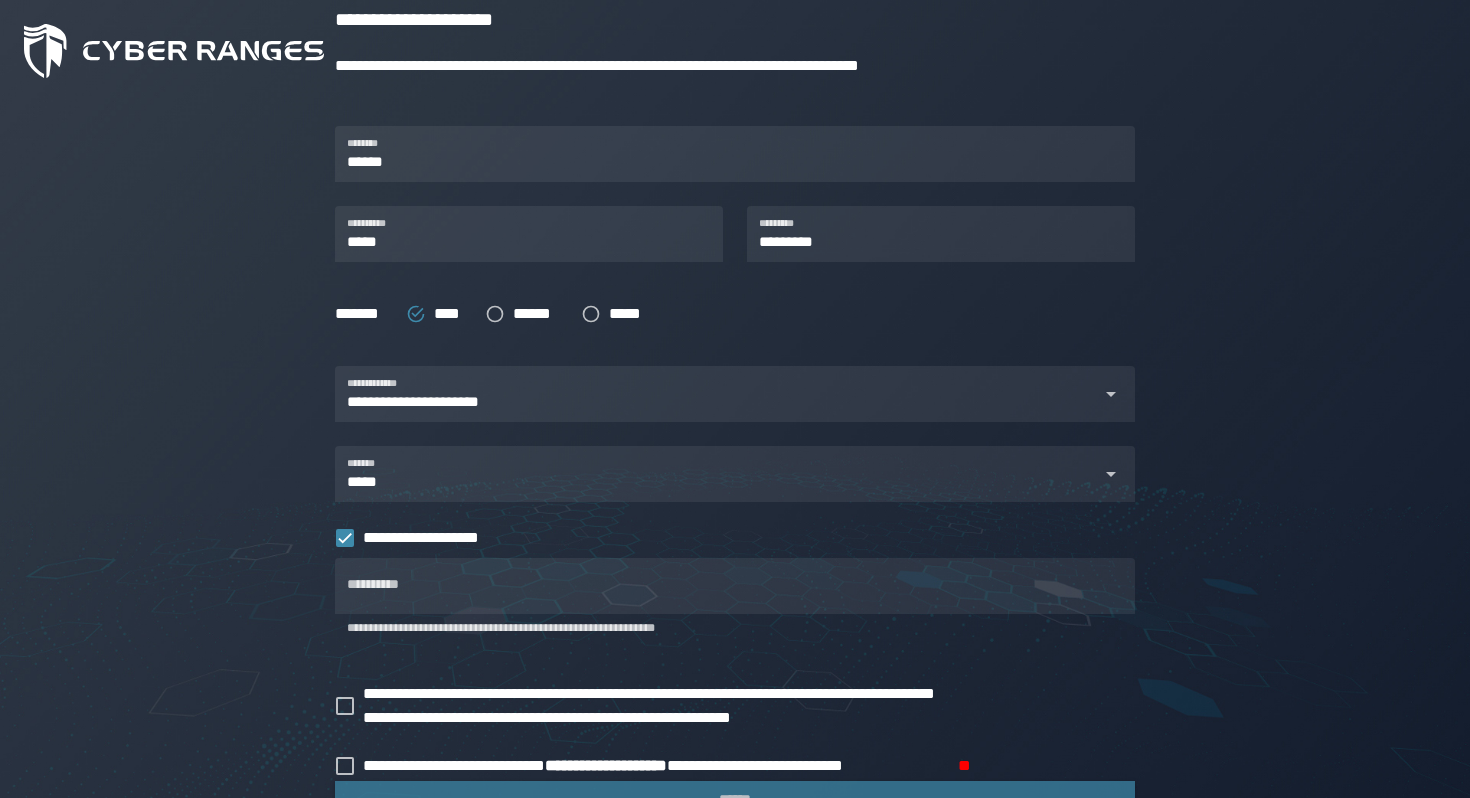 click on "[NUMBER] [STREET] [CITY] [STATE] [ZIP]" 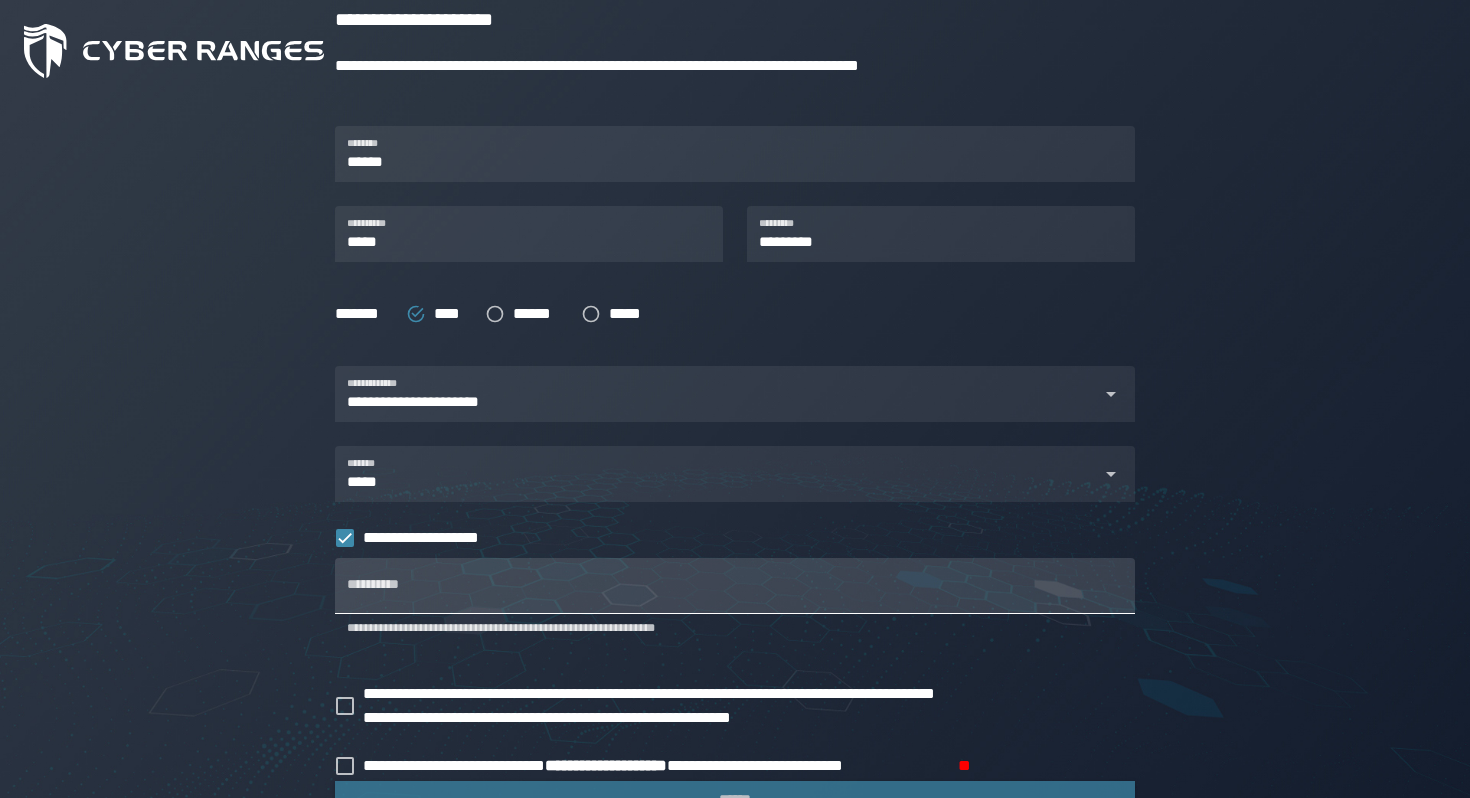 click on "**********" at bounding box center (735, 586) 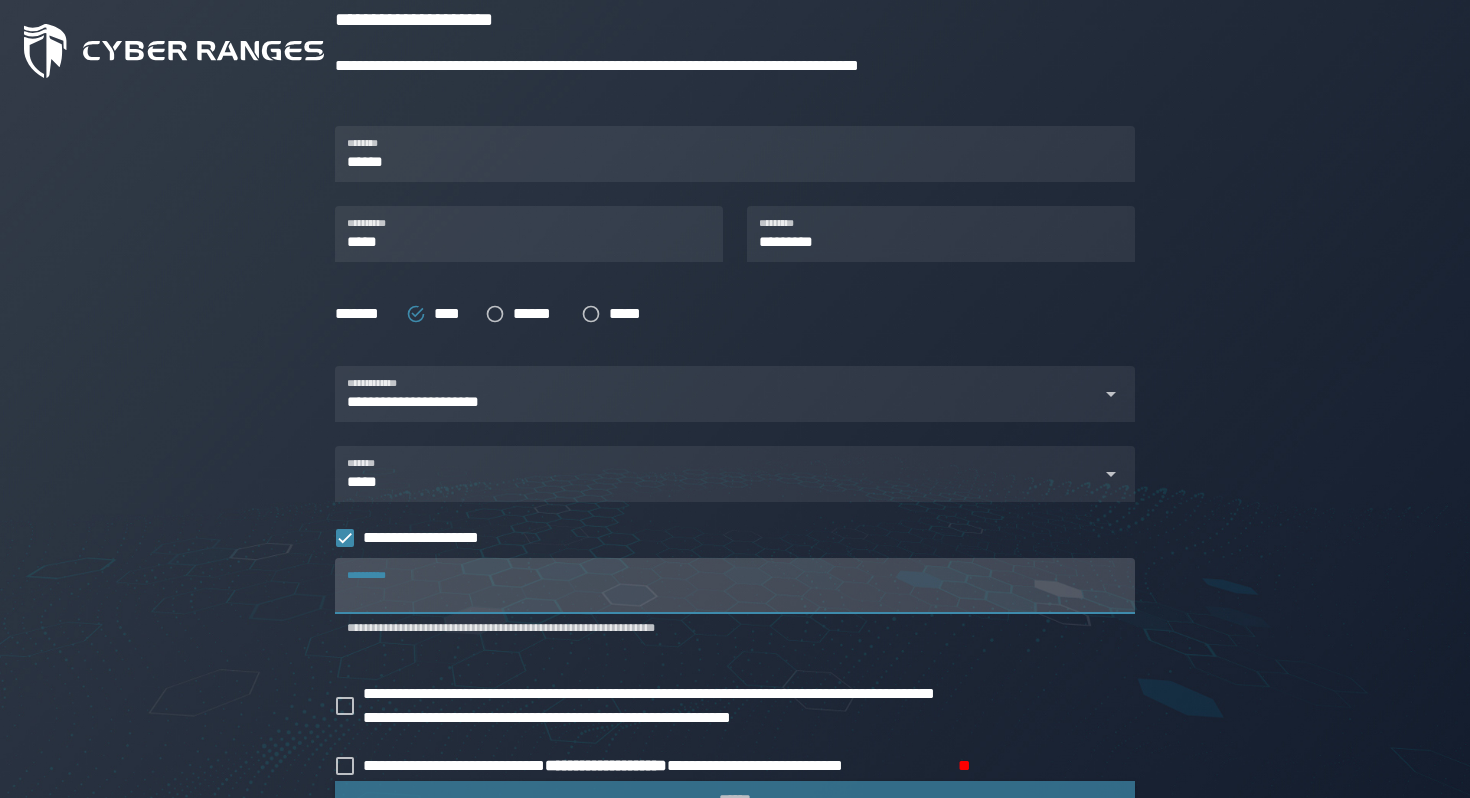 click on "**********" at bounding box center (735, 624) 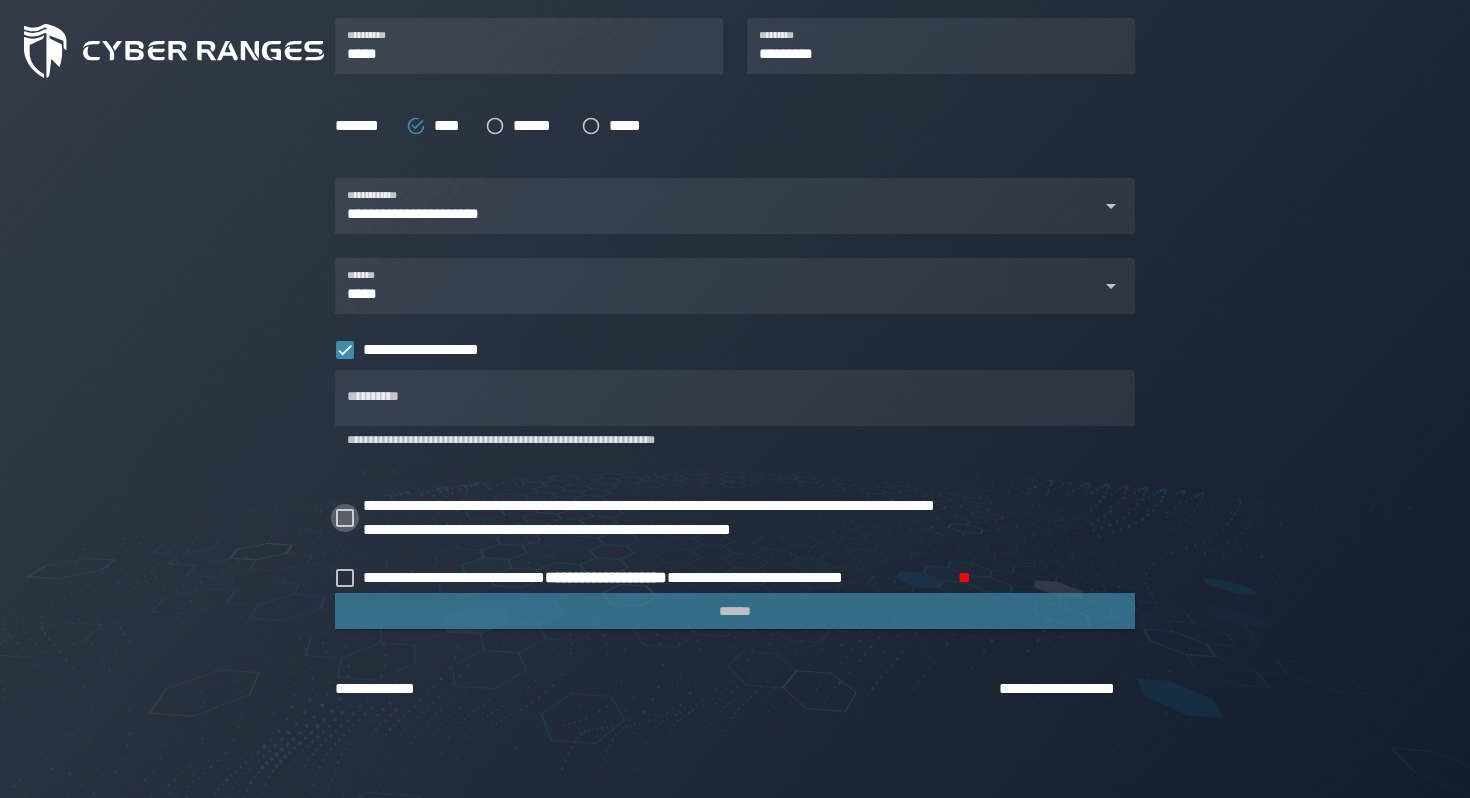 scroll, scrollTop: 537, scrollLeft: 0, axis: vertical 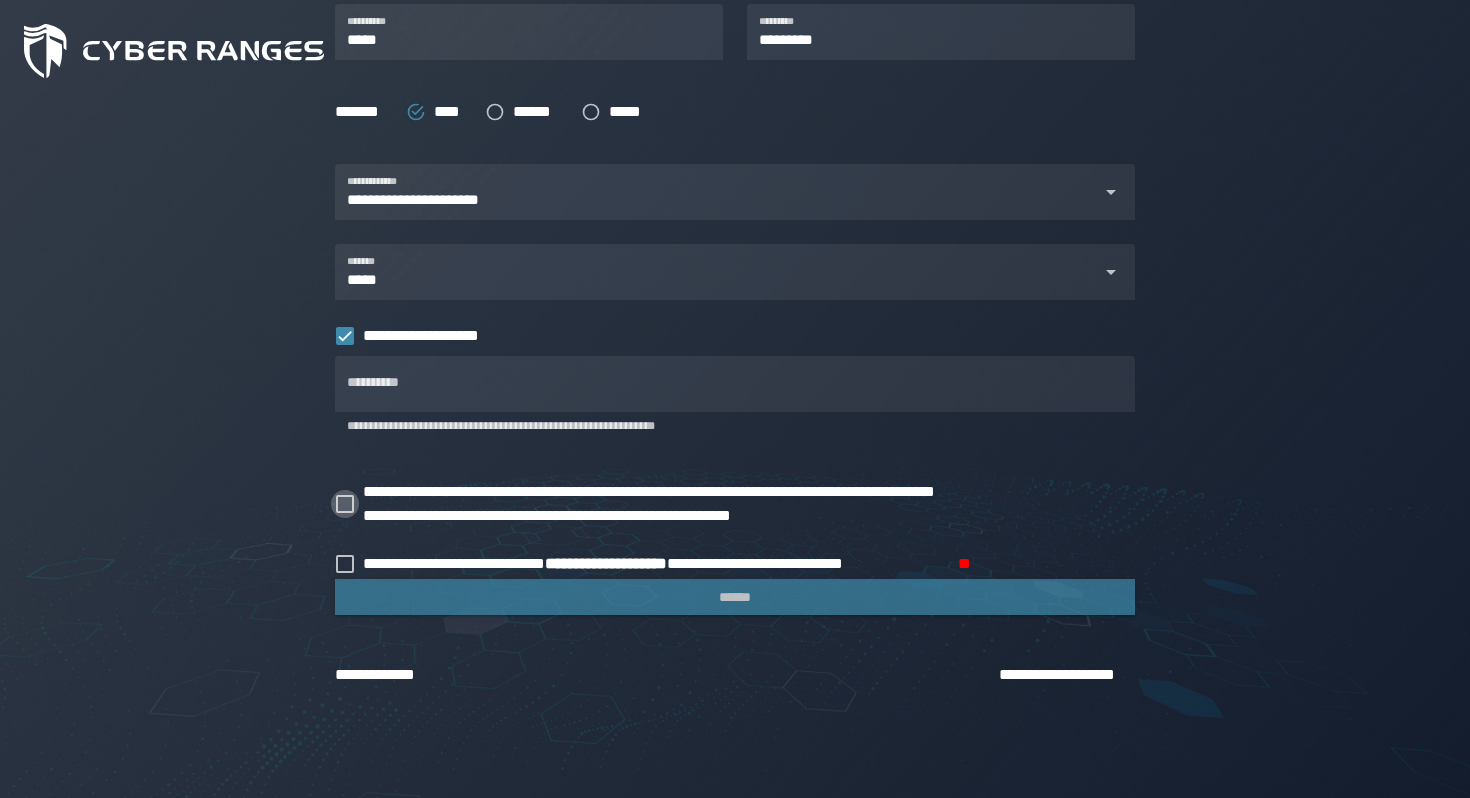 click at bounding box center [345, 504] 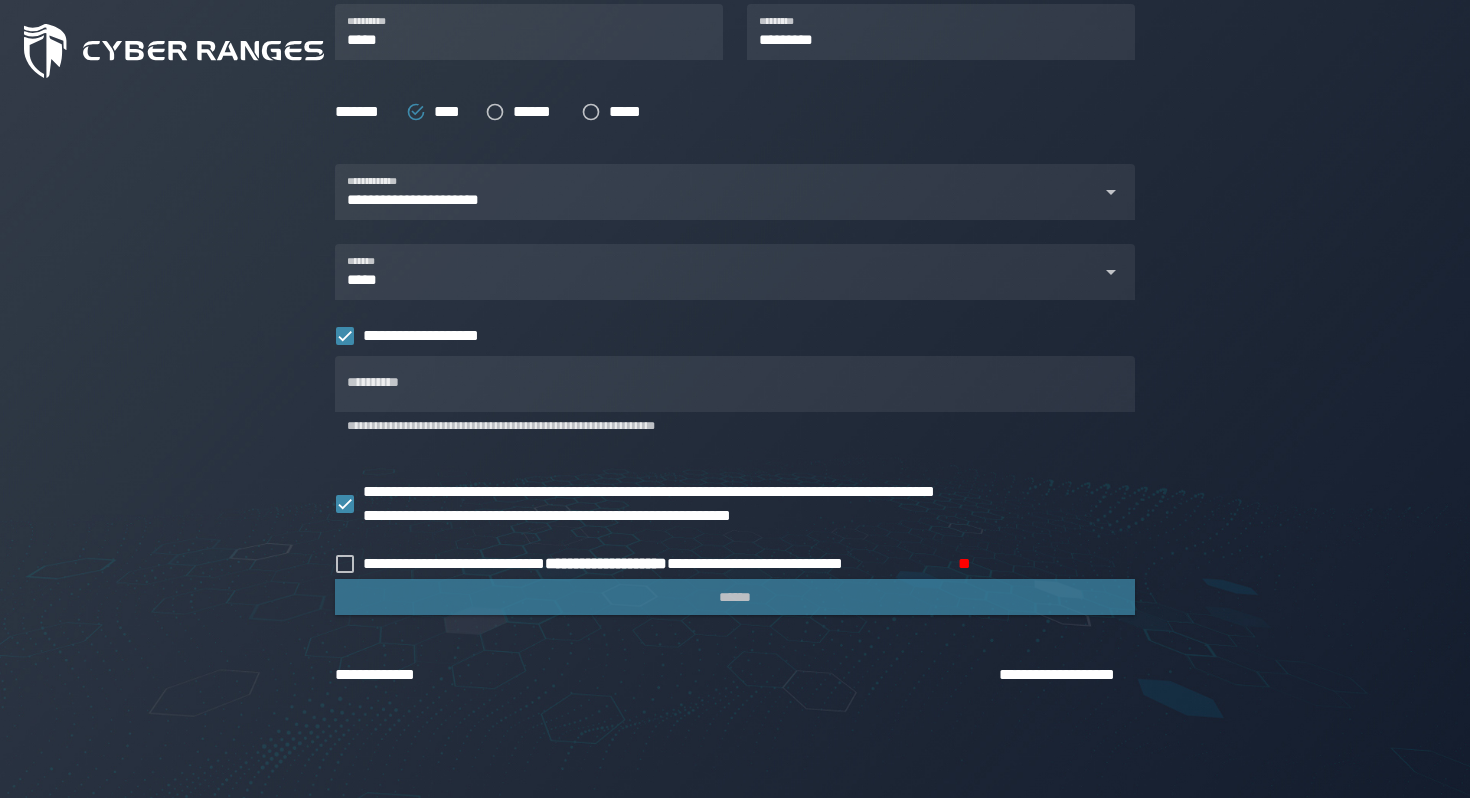 click on "[NUMBER] [STREET] [CITY] [STATE] [ZIP]" at bounding box center [735, 245] 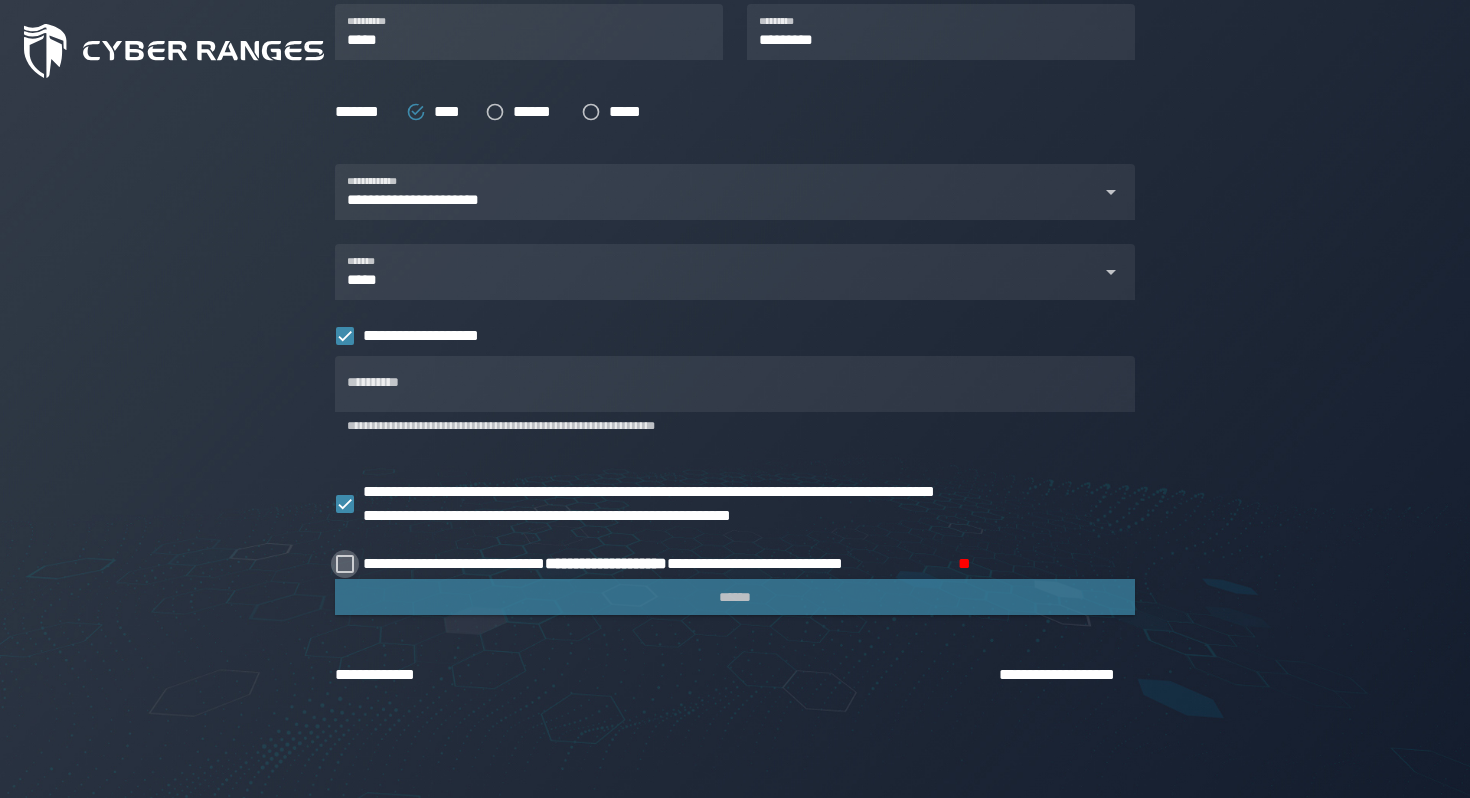 click at bounding box center [345, 564] 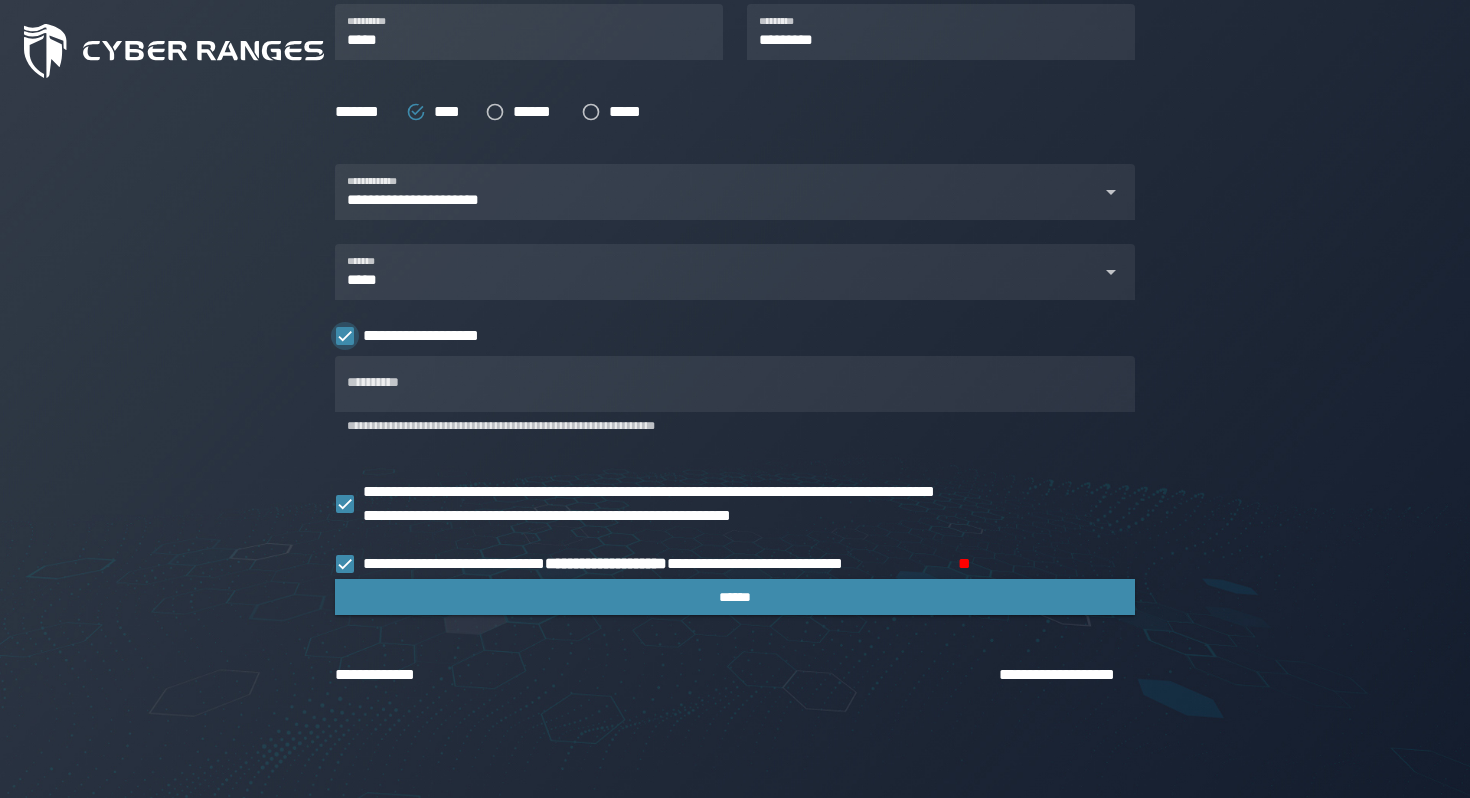 click 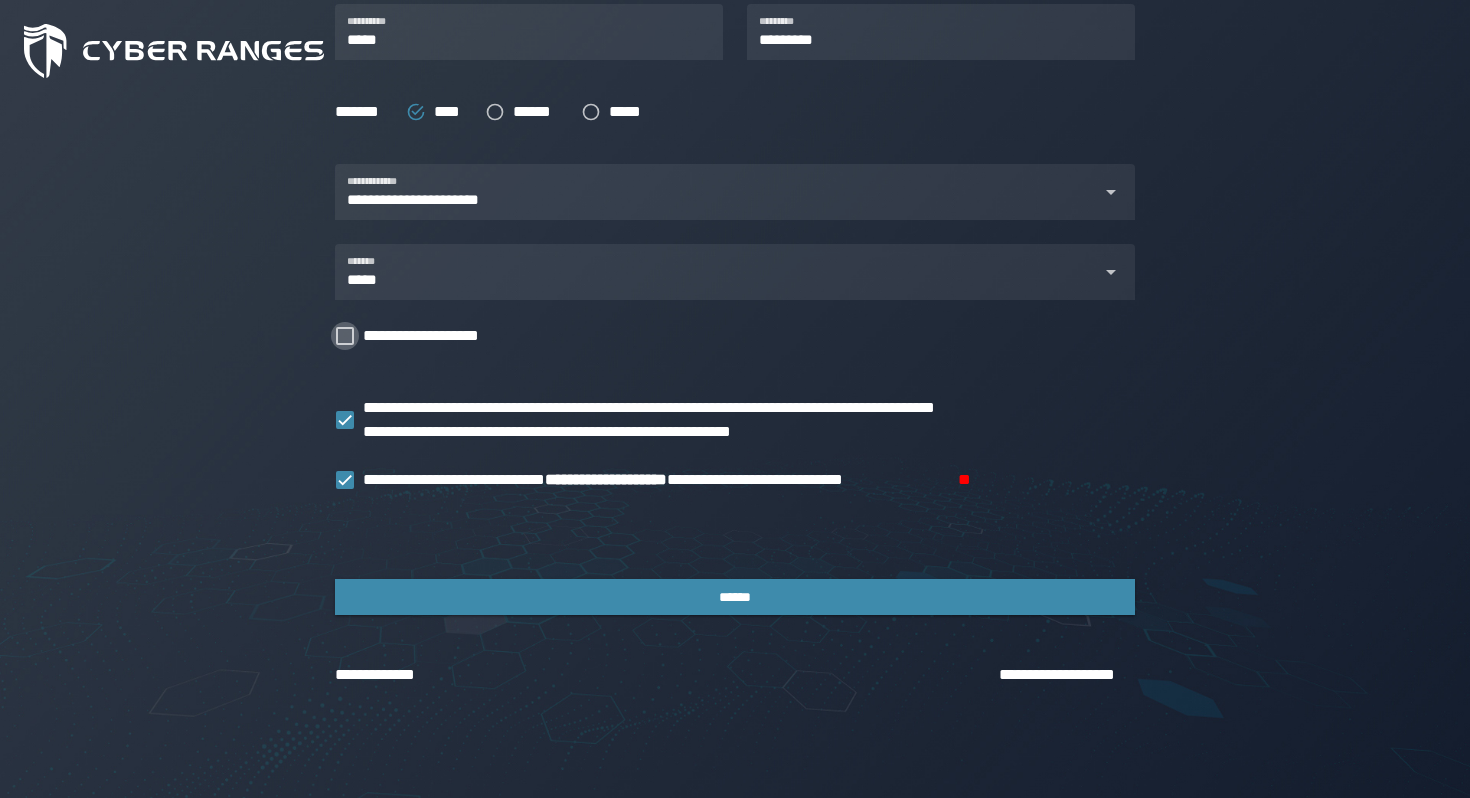 scroll, scrollTop: 453, scrollLeft: 0, axis: vertical 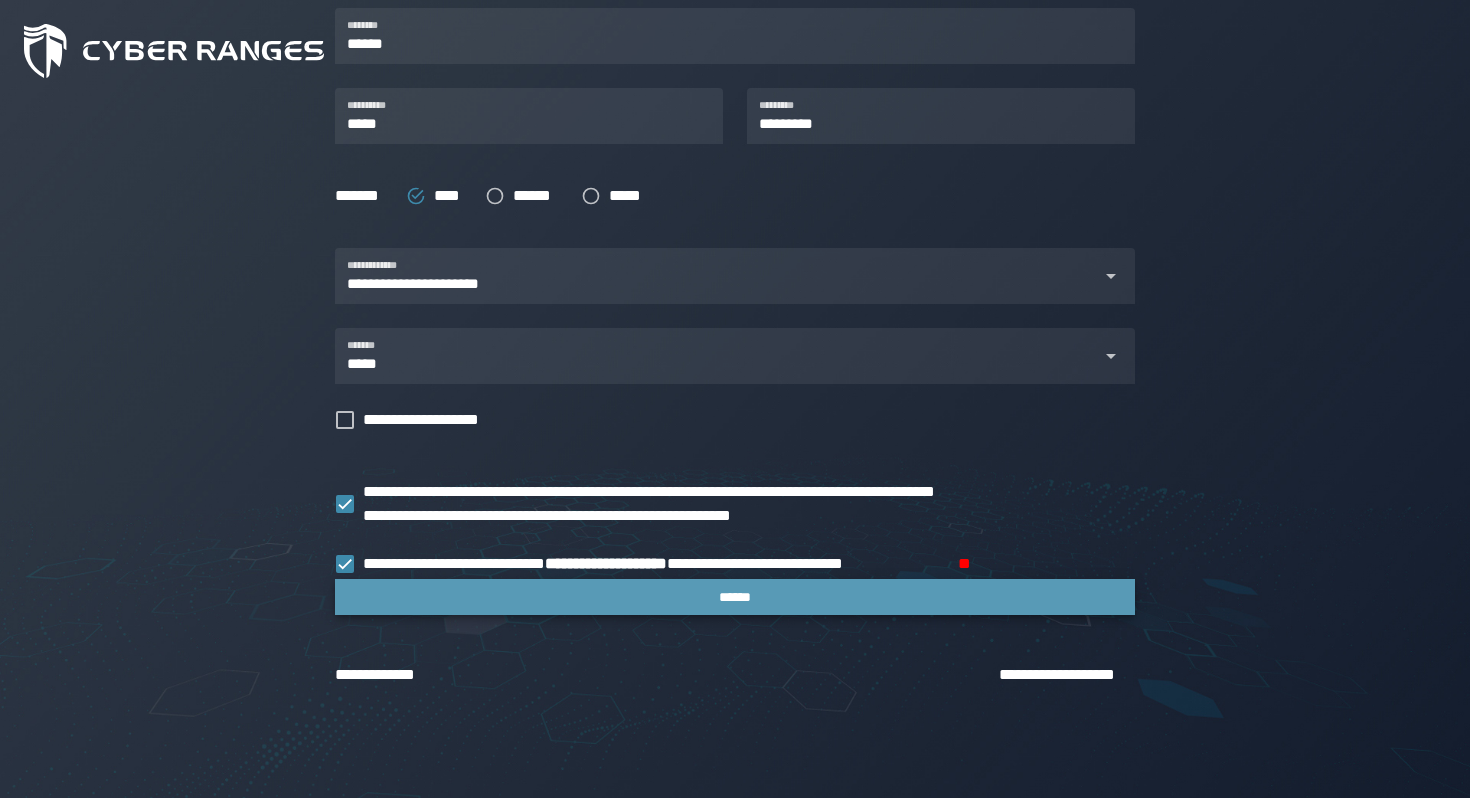 click on "******" at bounding box center (735, 597) 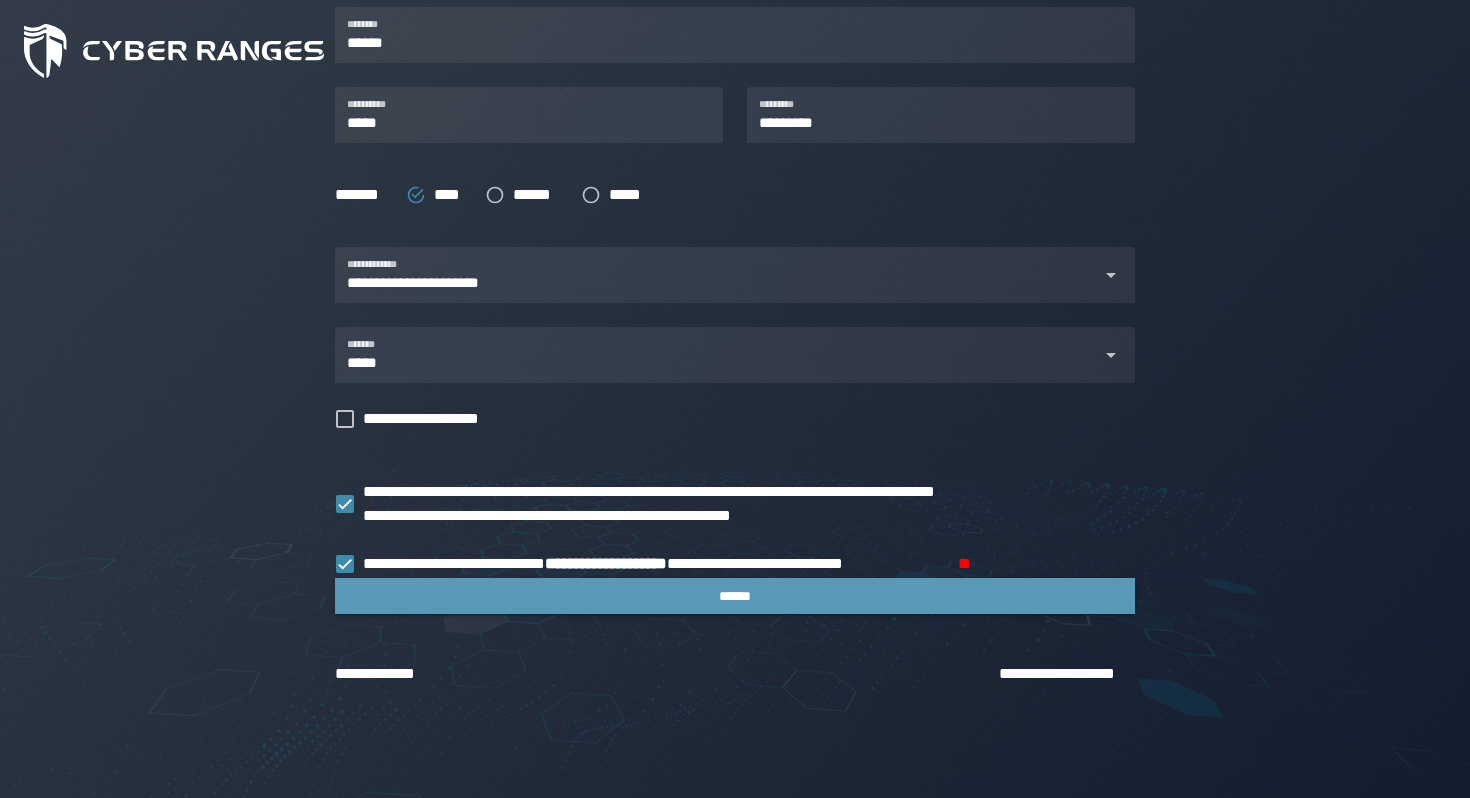 scroll, scrollTop: 0, scrollLeft: 0, axis: both 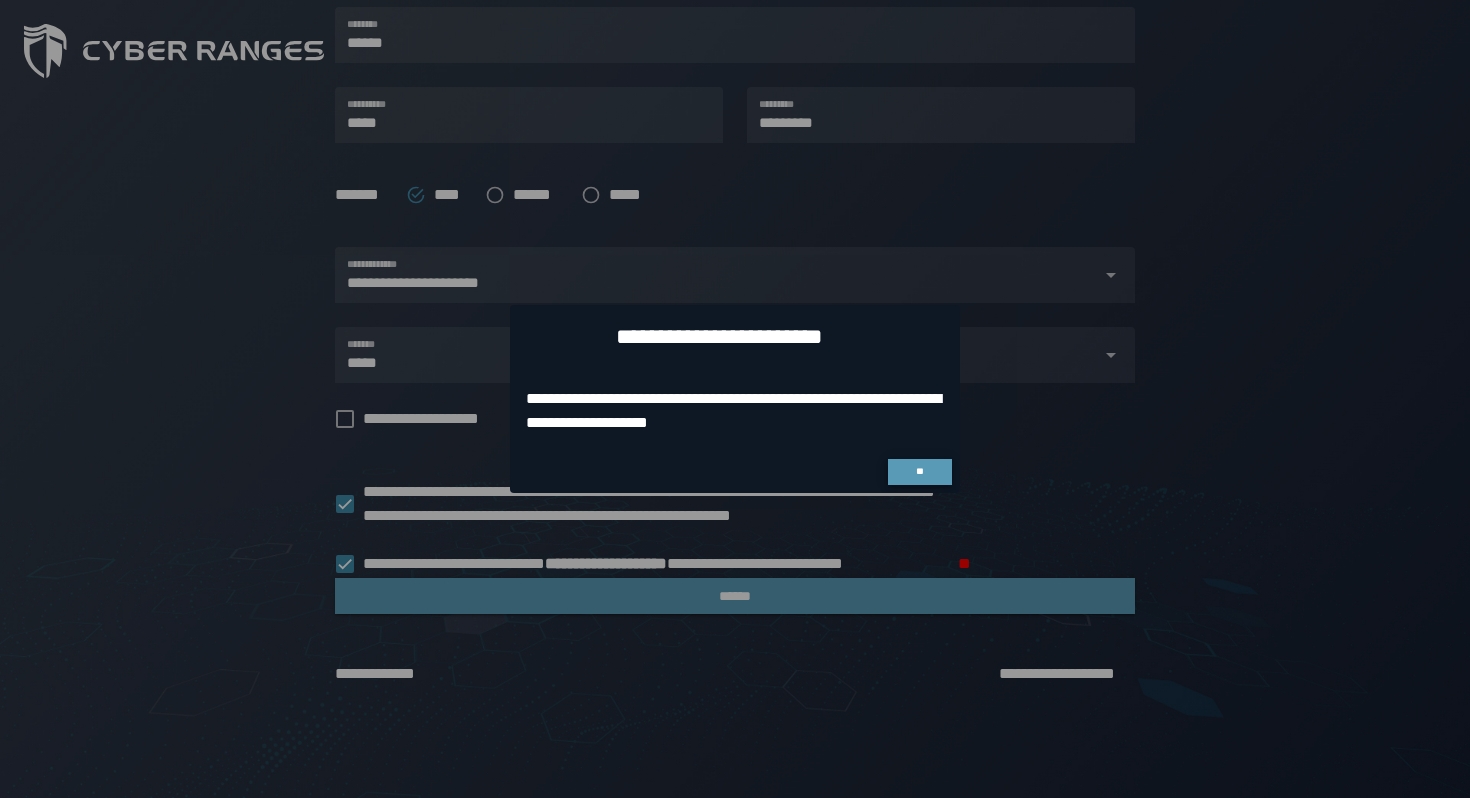 click on "**" at bounding box center [919, 471] 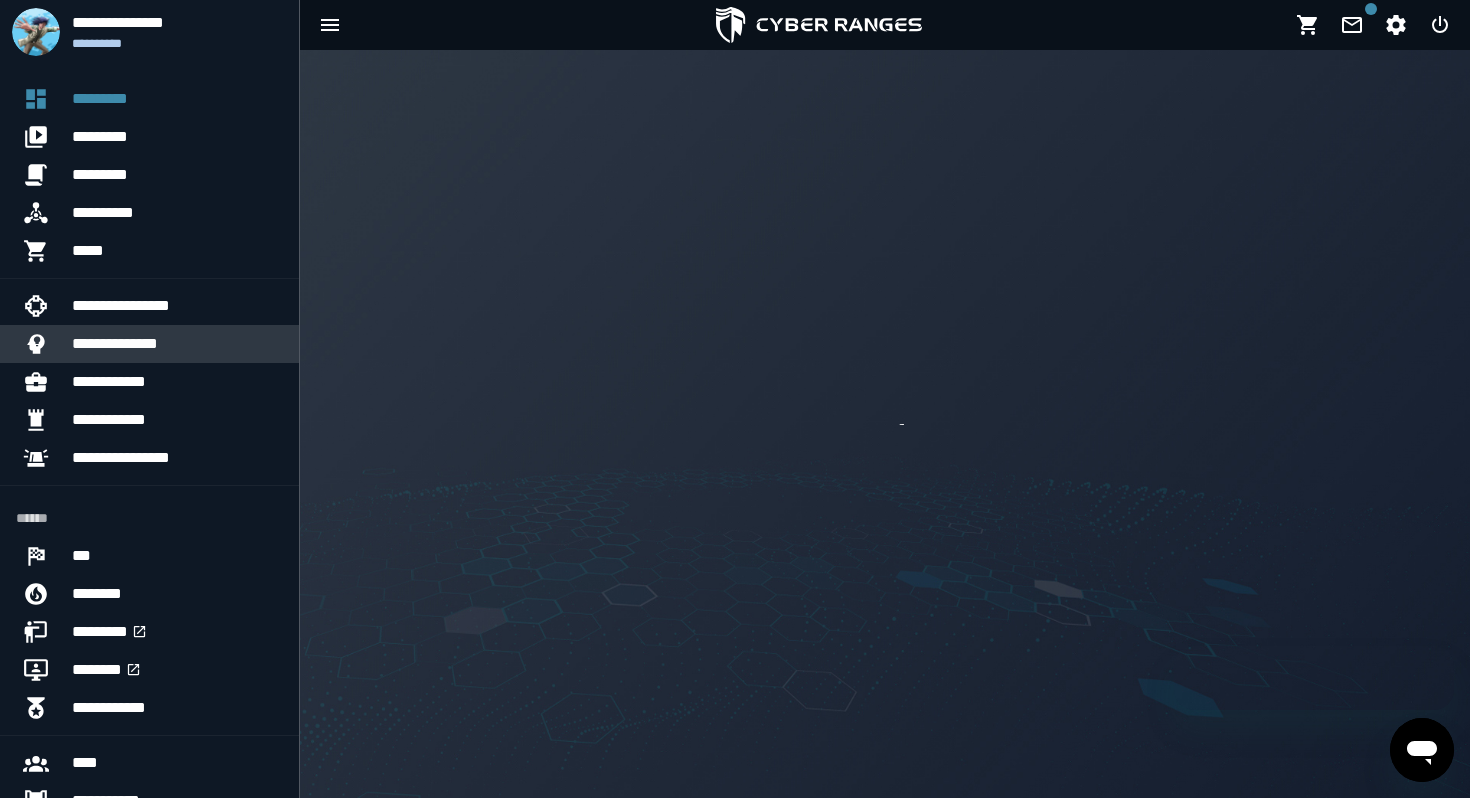 scroll, scrollTop: 0, scrollLeft: 0, axis: both 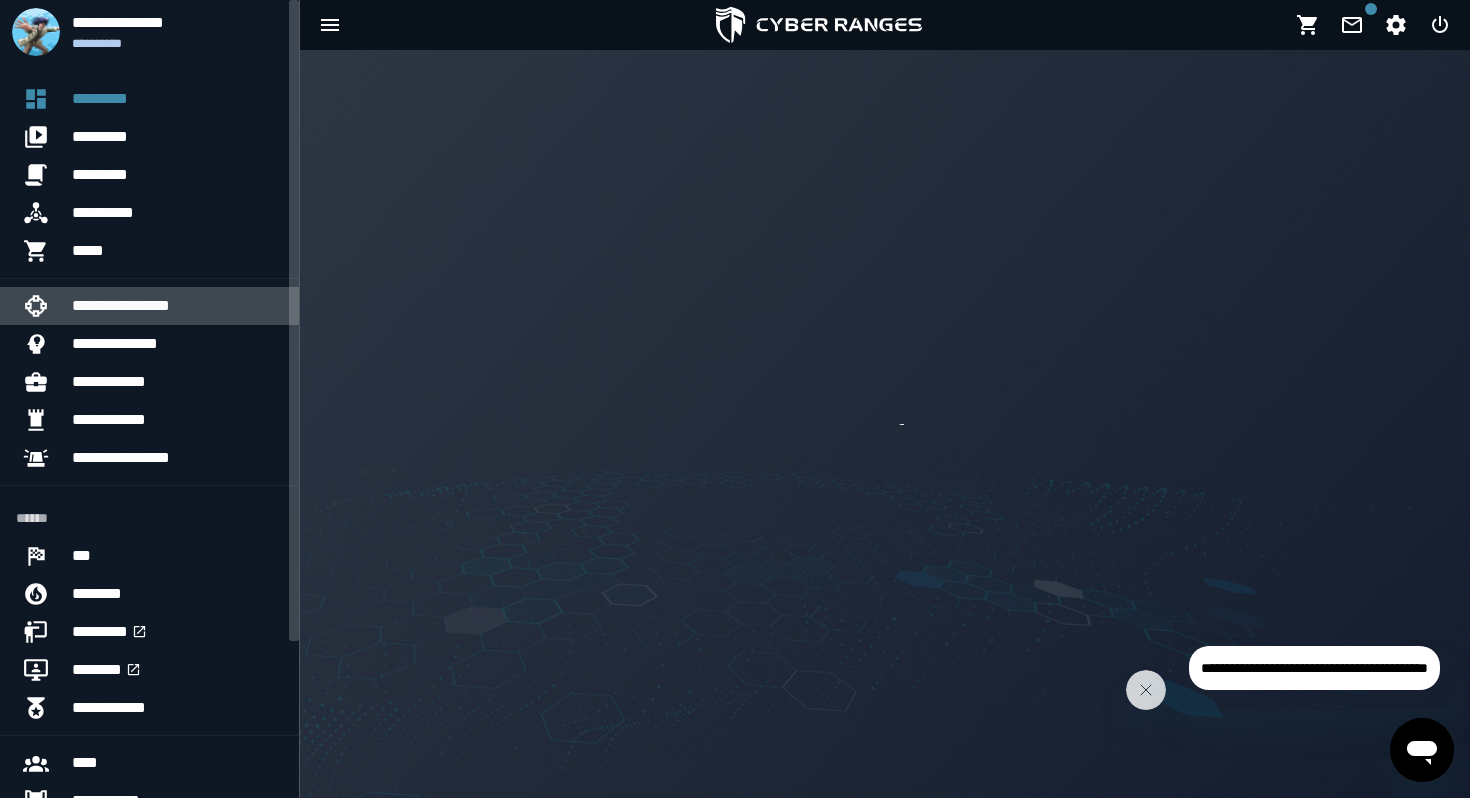 click on "**********" at bounding box center (177, 306) 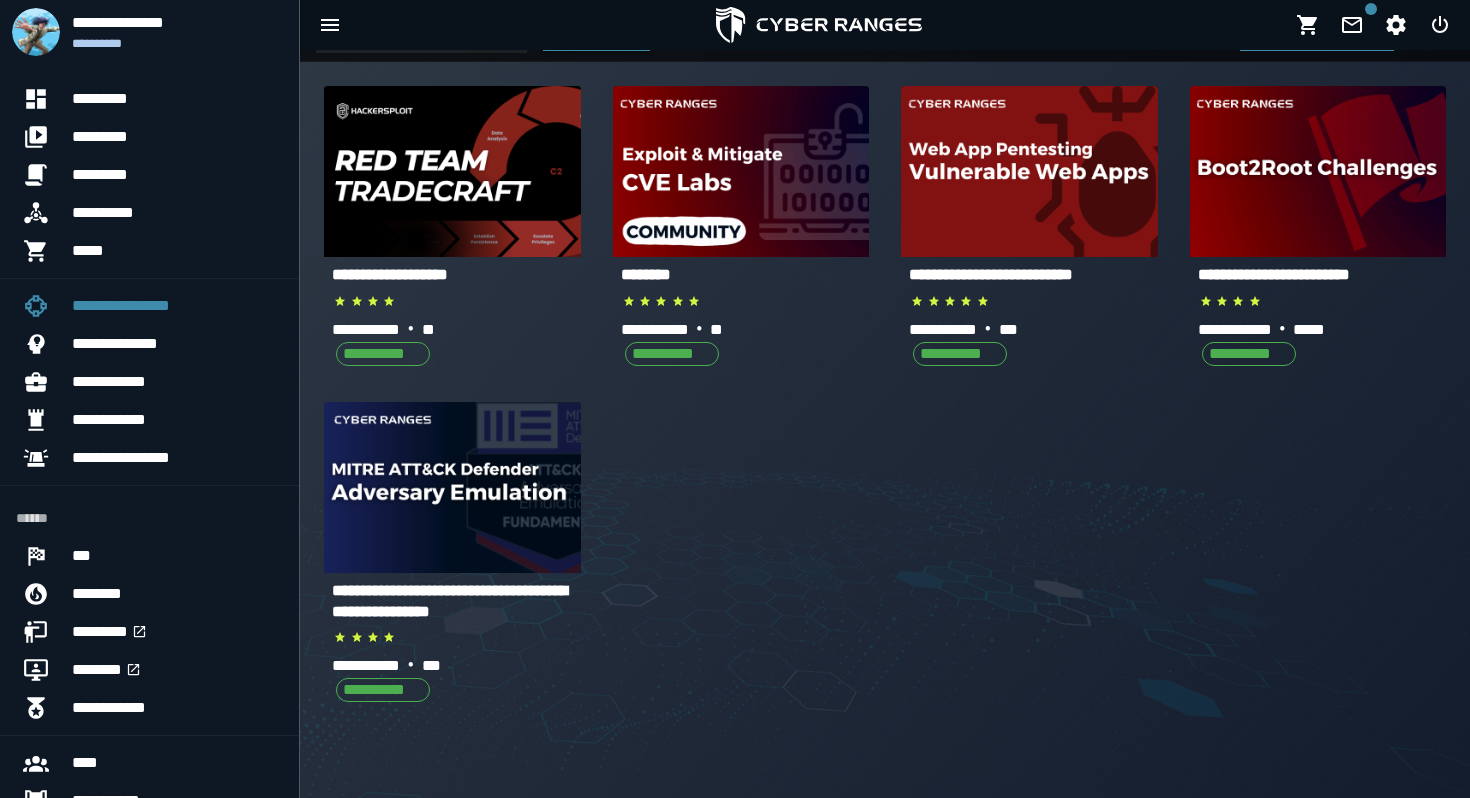 scroll, scrollTop: 0, scrollLeft: 0, axis: both 